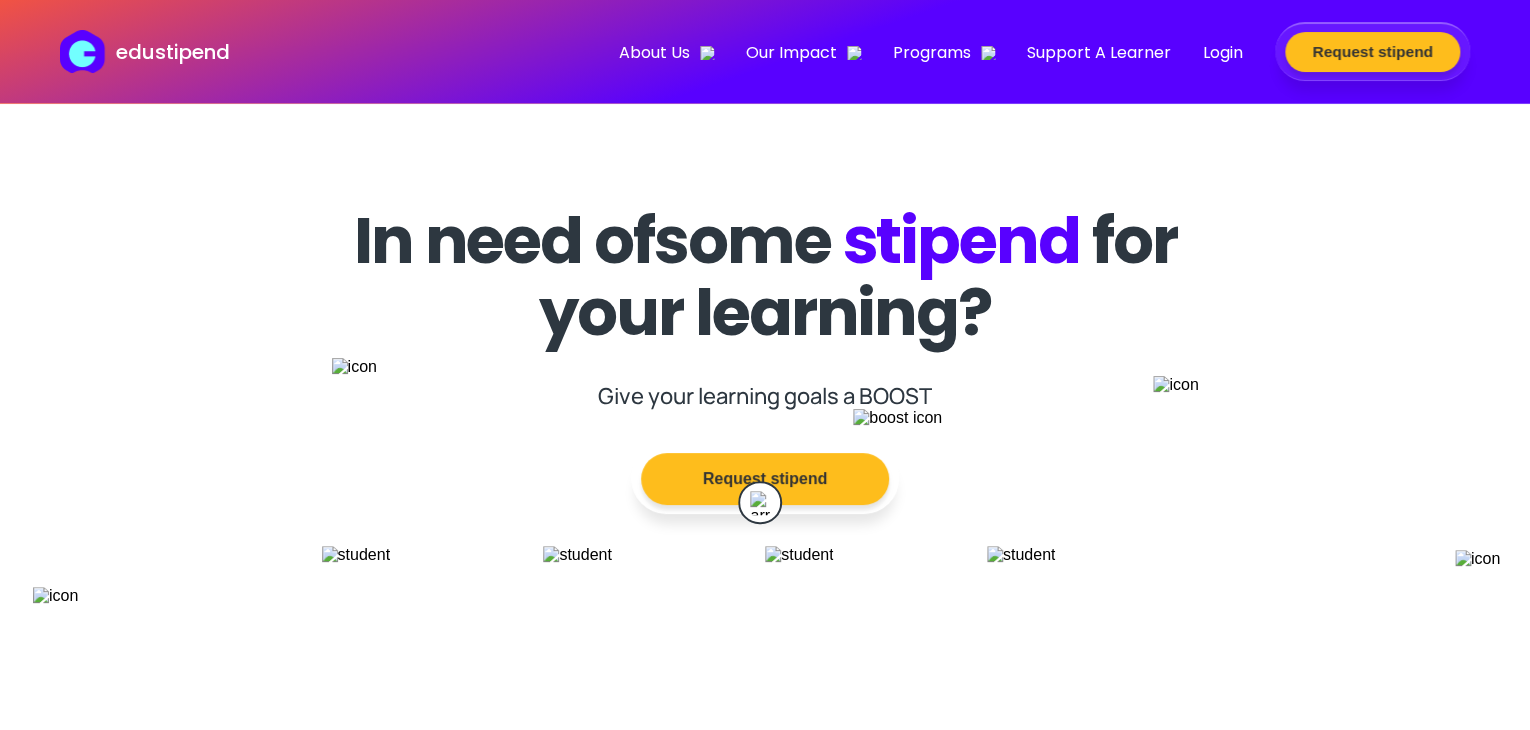 scroll, scrollTop: 0, scrollLeft: 0, axis: both 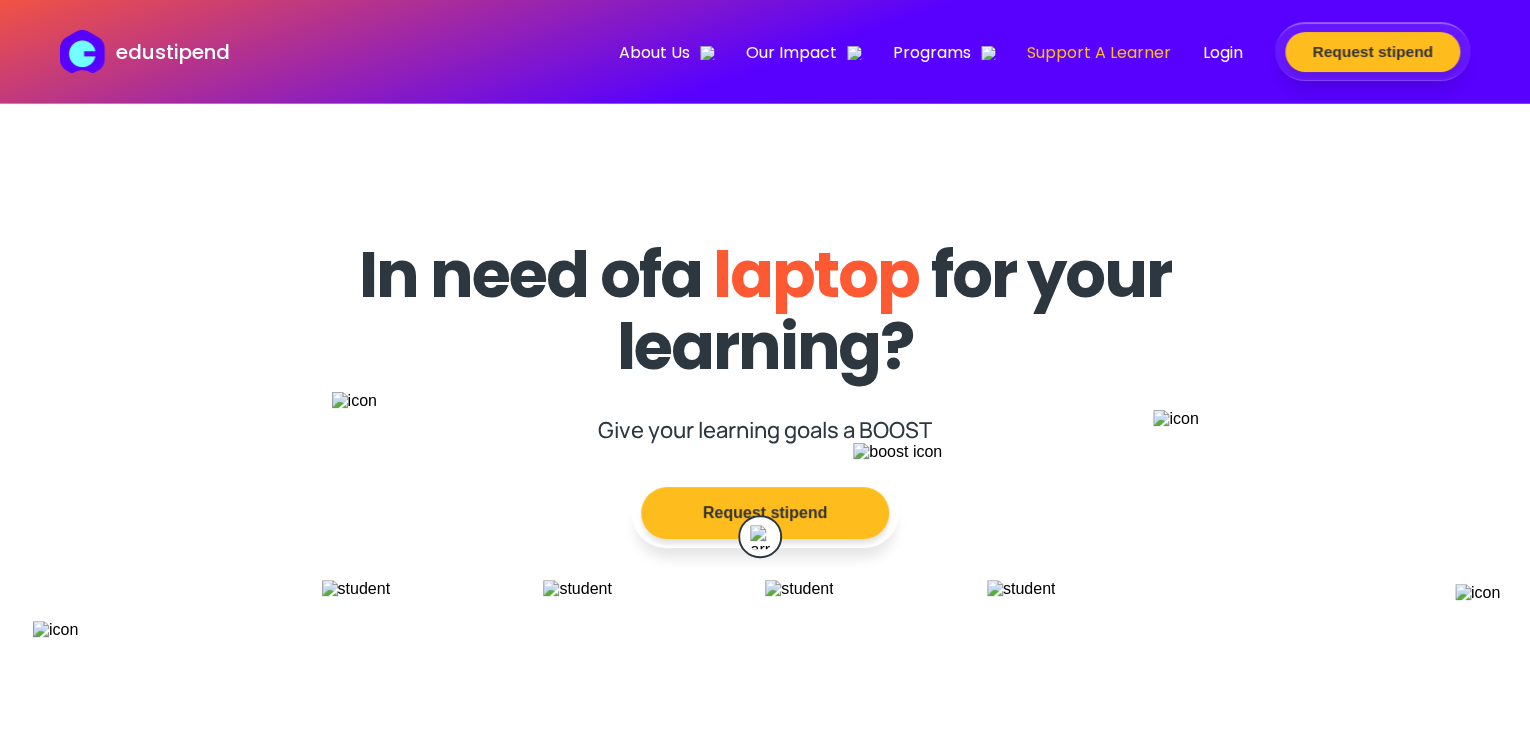 click on "Support A Learner" at bounding box center [1099, 52] 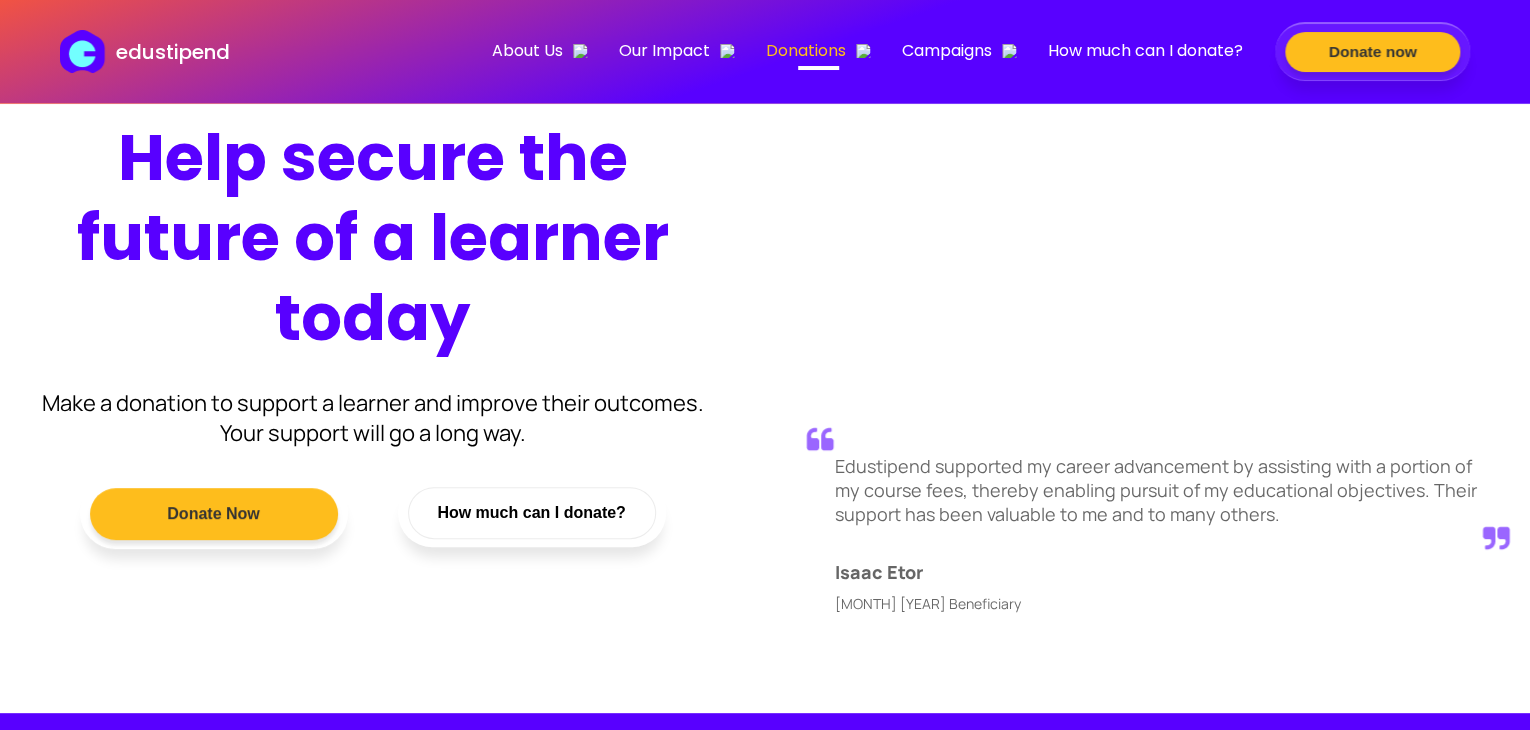scroll, scrollTop: 100, scrollLeft: 0, axis: vertical 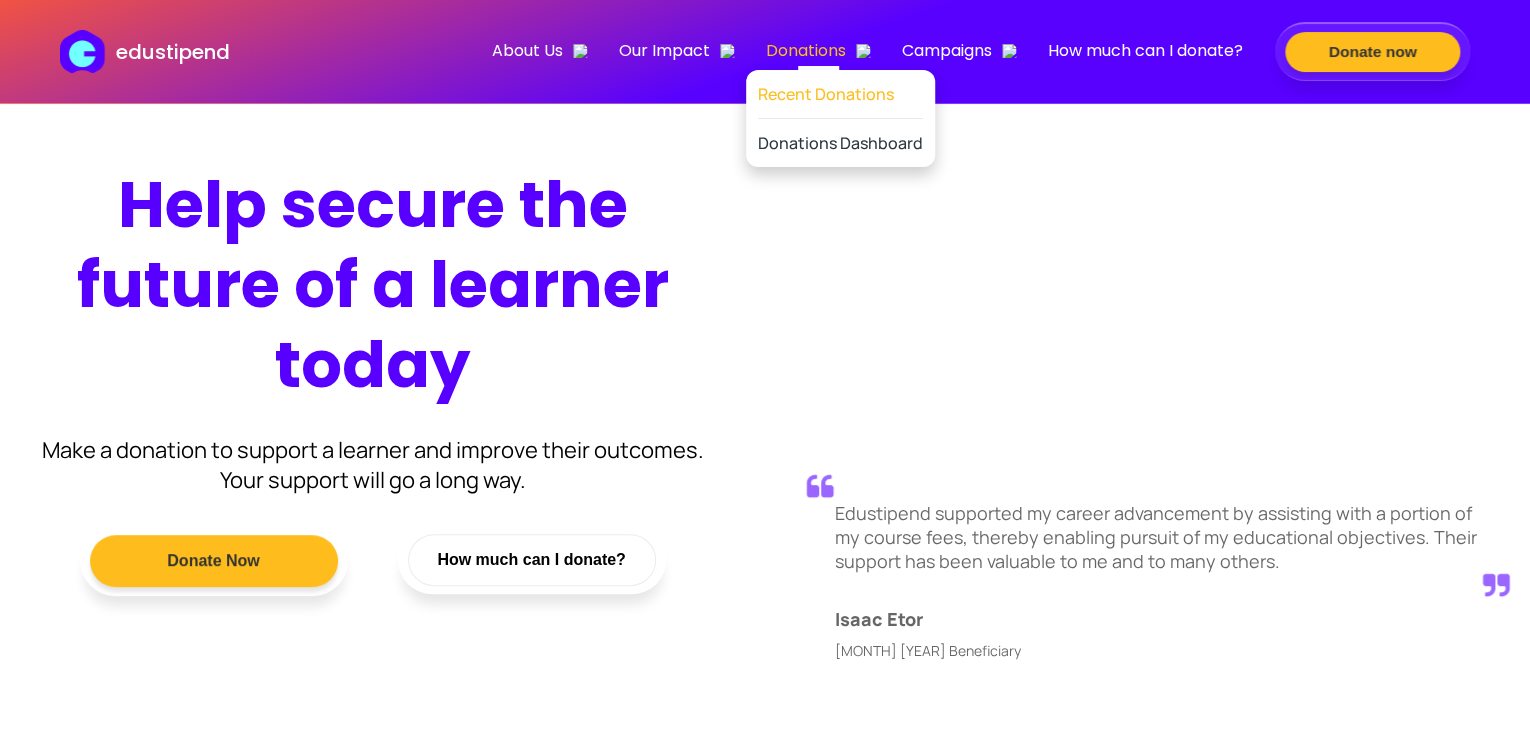 click on "Recent Donations" at bounding box center [840, 94] 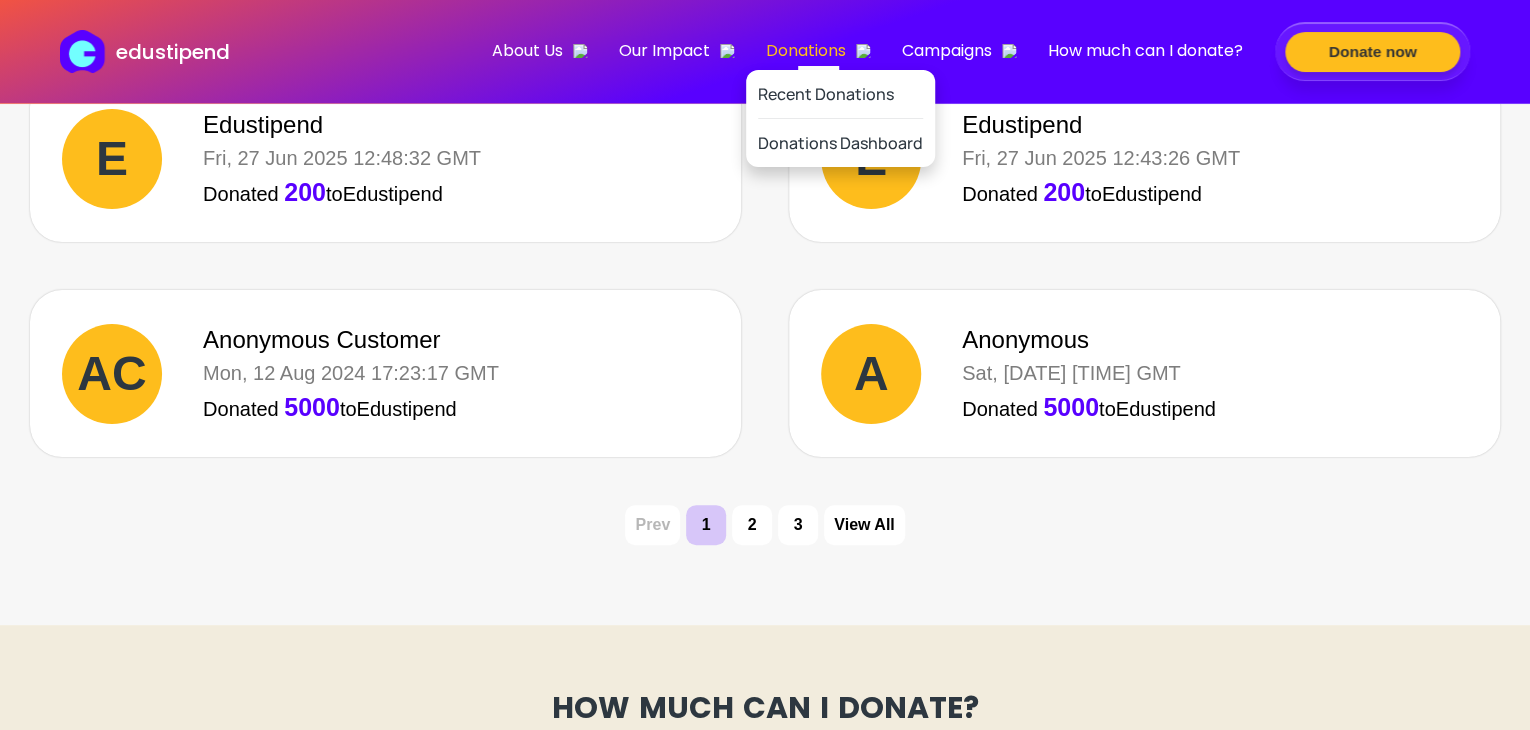 scroll, scrollTop: 2634, scrollLeft: 0, axis: vertical 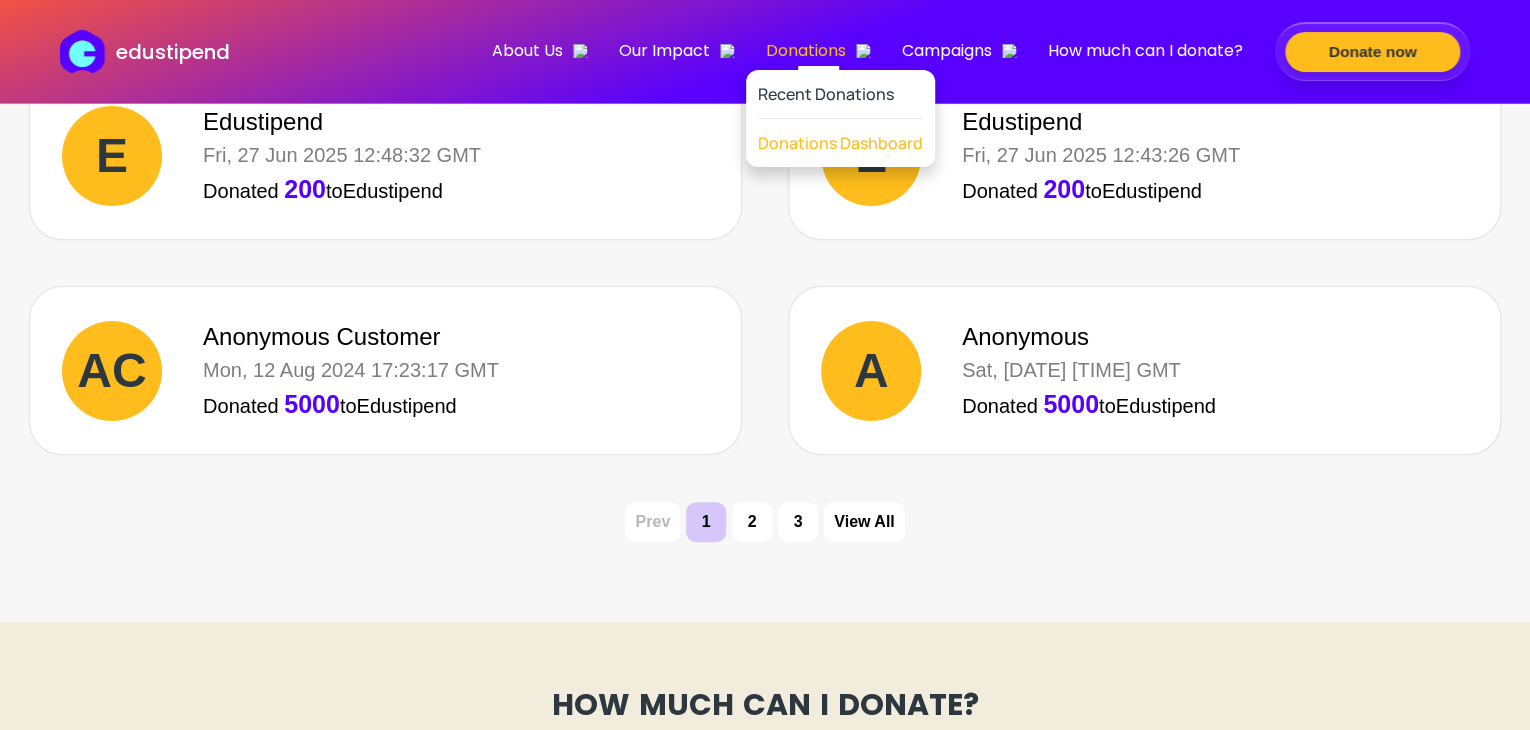 click on "Donations Dashboard" at bounding box center [840, 143] 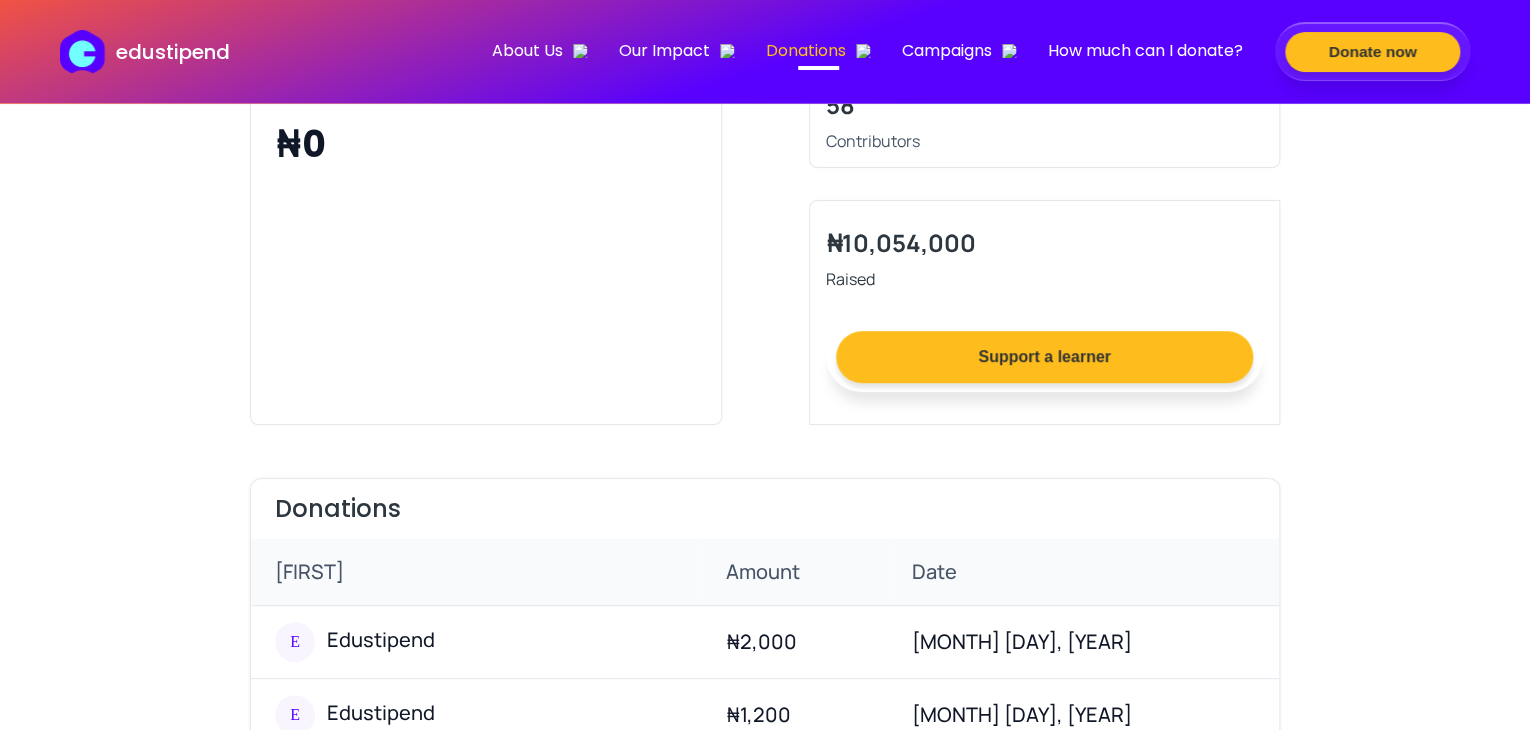 scroll, scrollTop: 0, scrollLeft: 0, axis: both 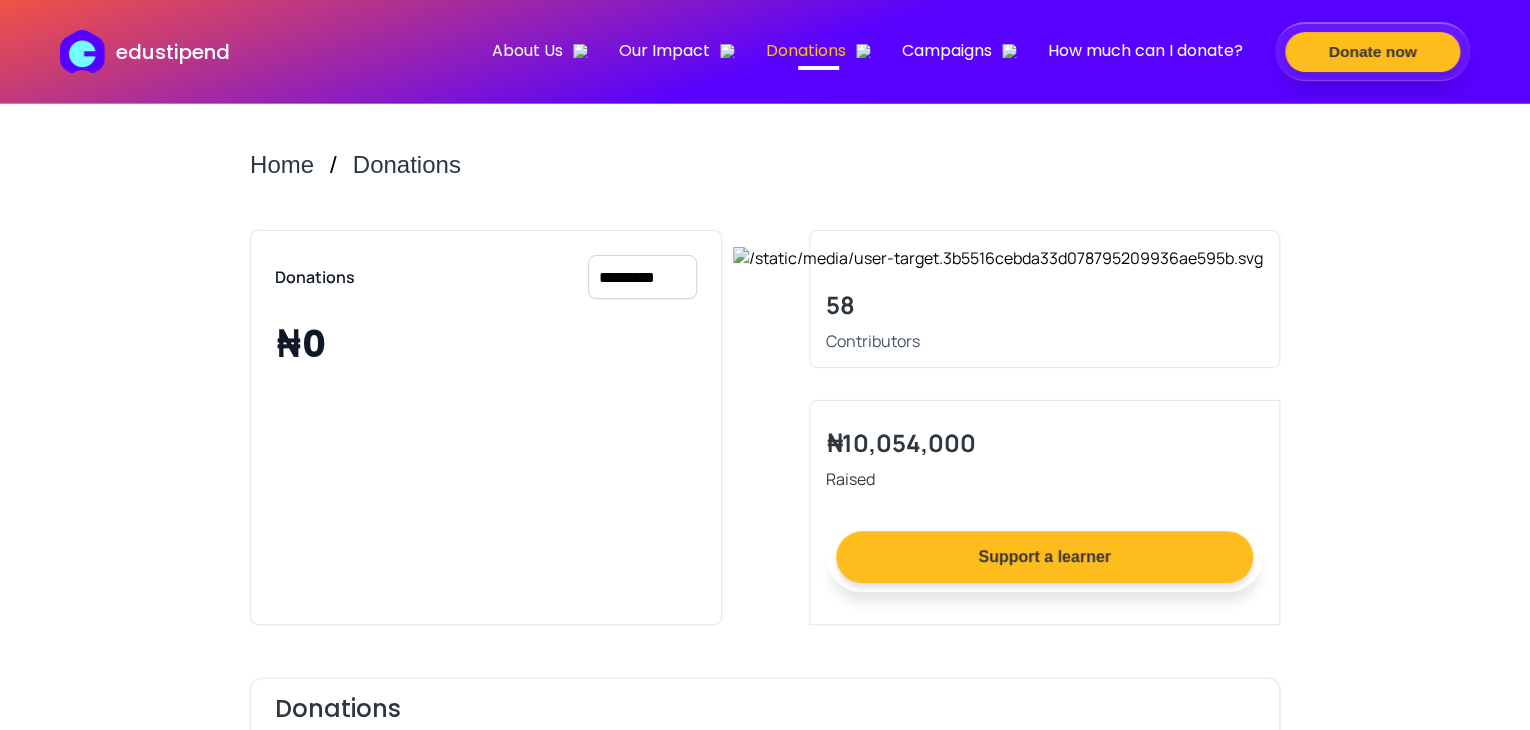 click on "***** ********* ********" at bounding box center (642, 277) 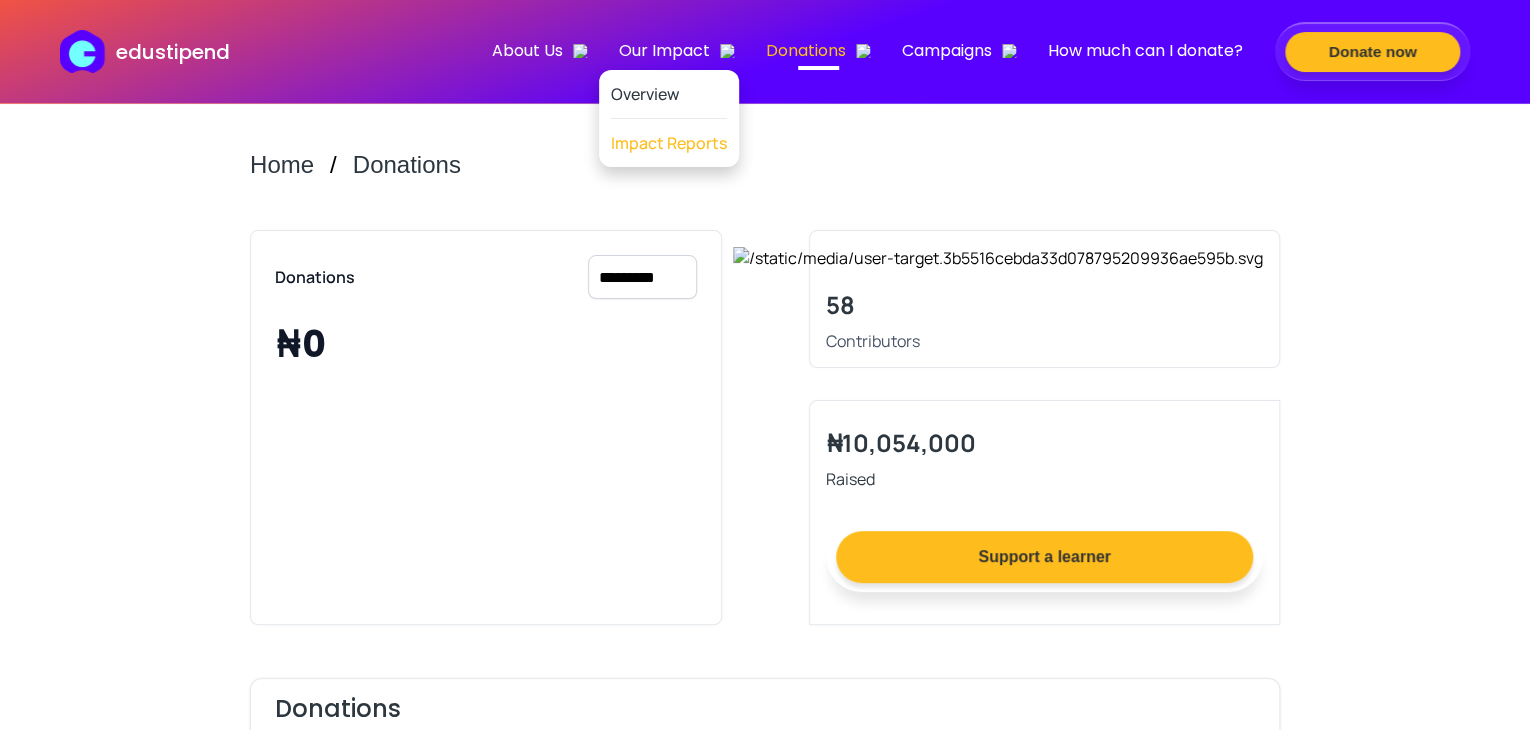 click on "Impact Reports" at bounding box center [669, 143] 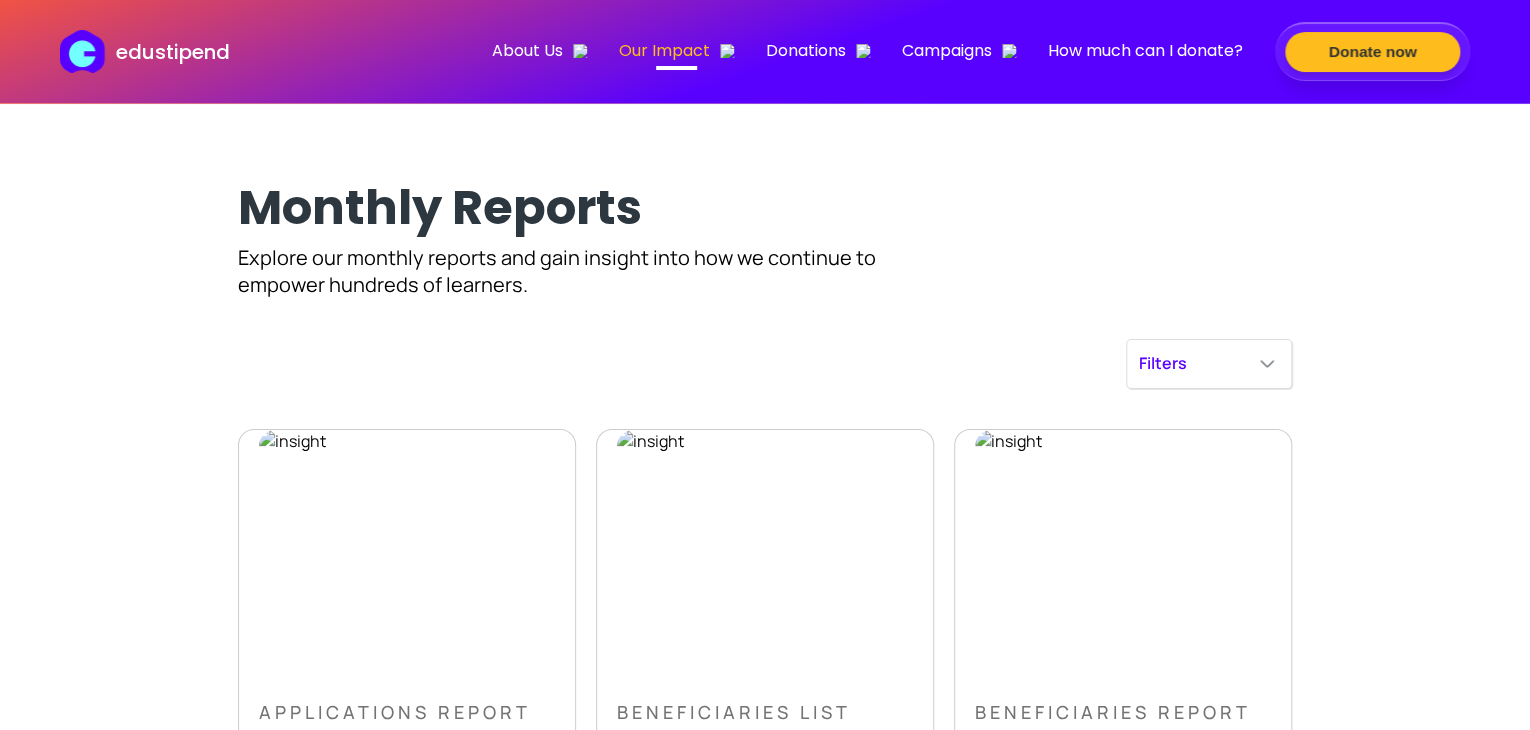 click on "Filters" at bounding box center [1209, 364] 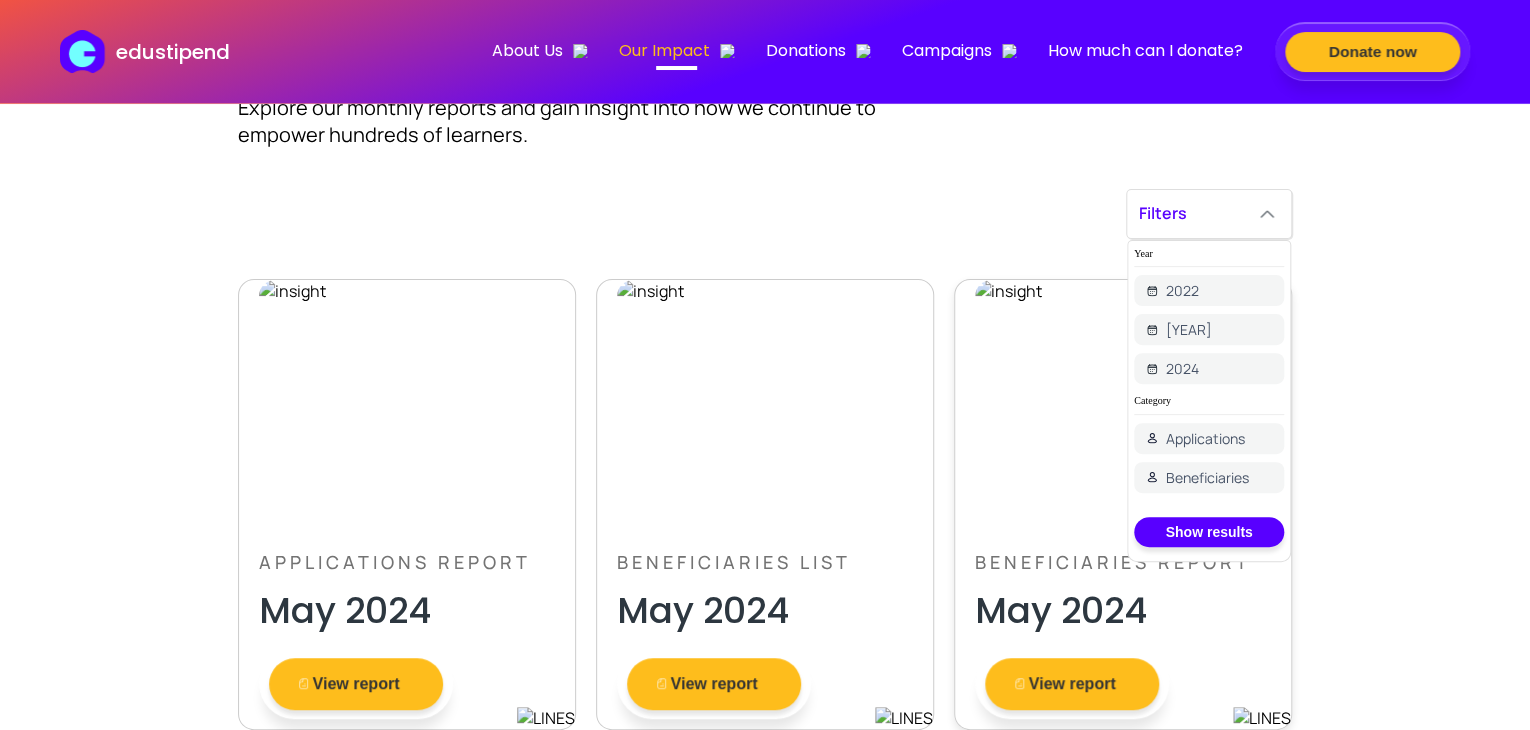 scroll, scrollTop: 200, scrollLeft: 0, axis: vertical 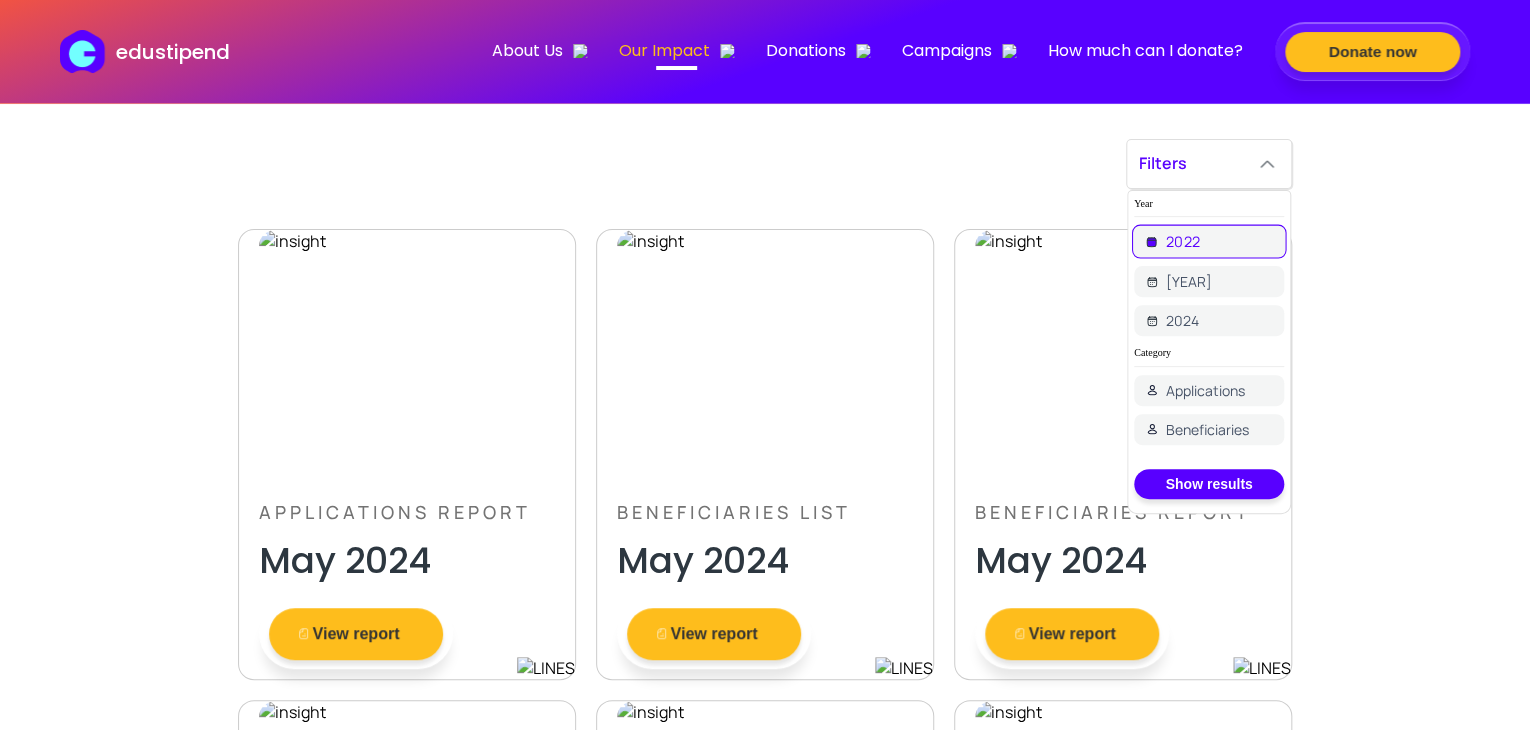 click on "2022" at bounding box center [1209, 242] 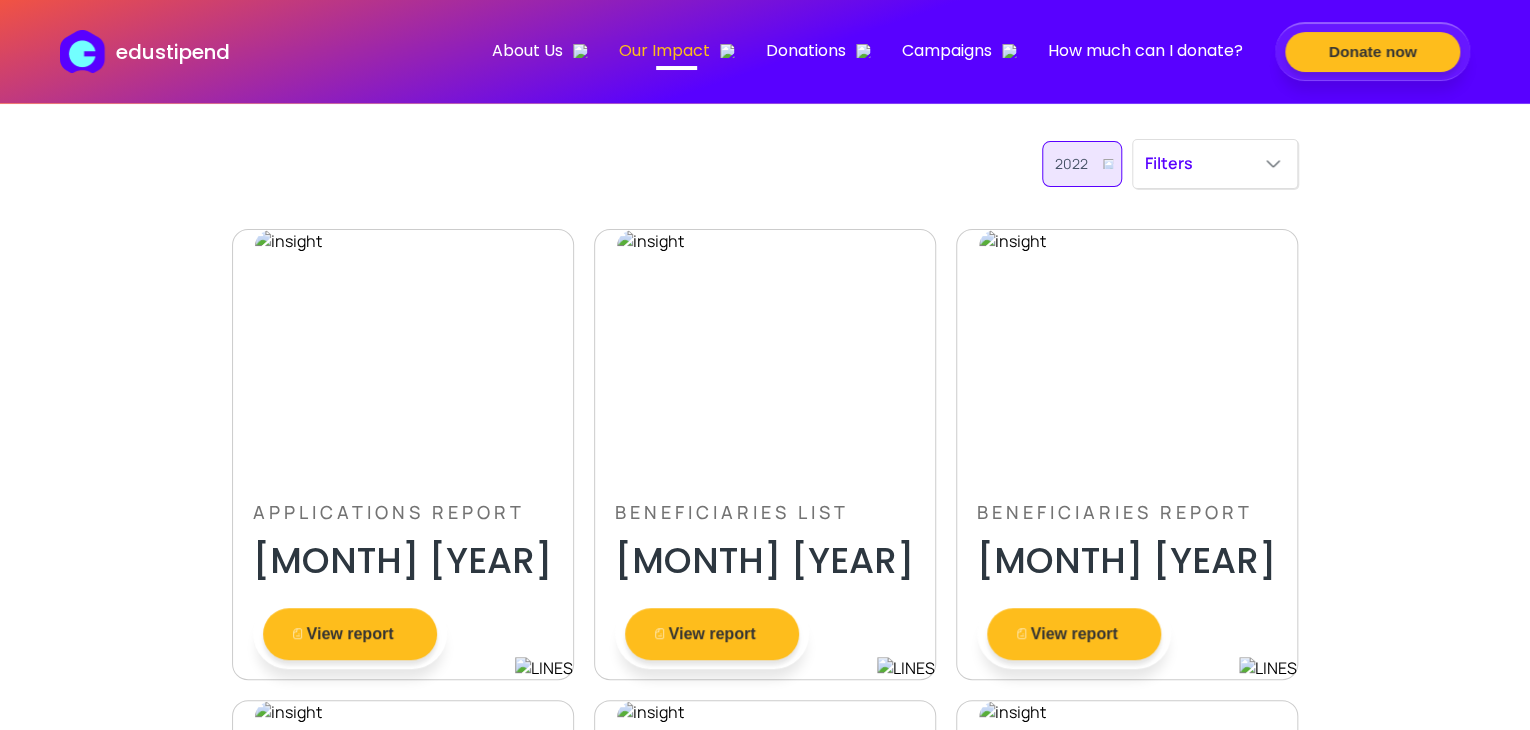 click on "Filters" at bounding box center [1215, 164] 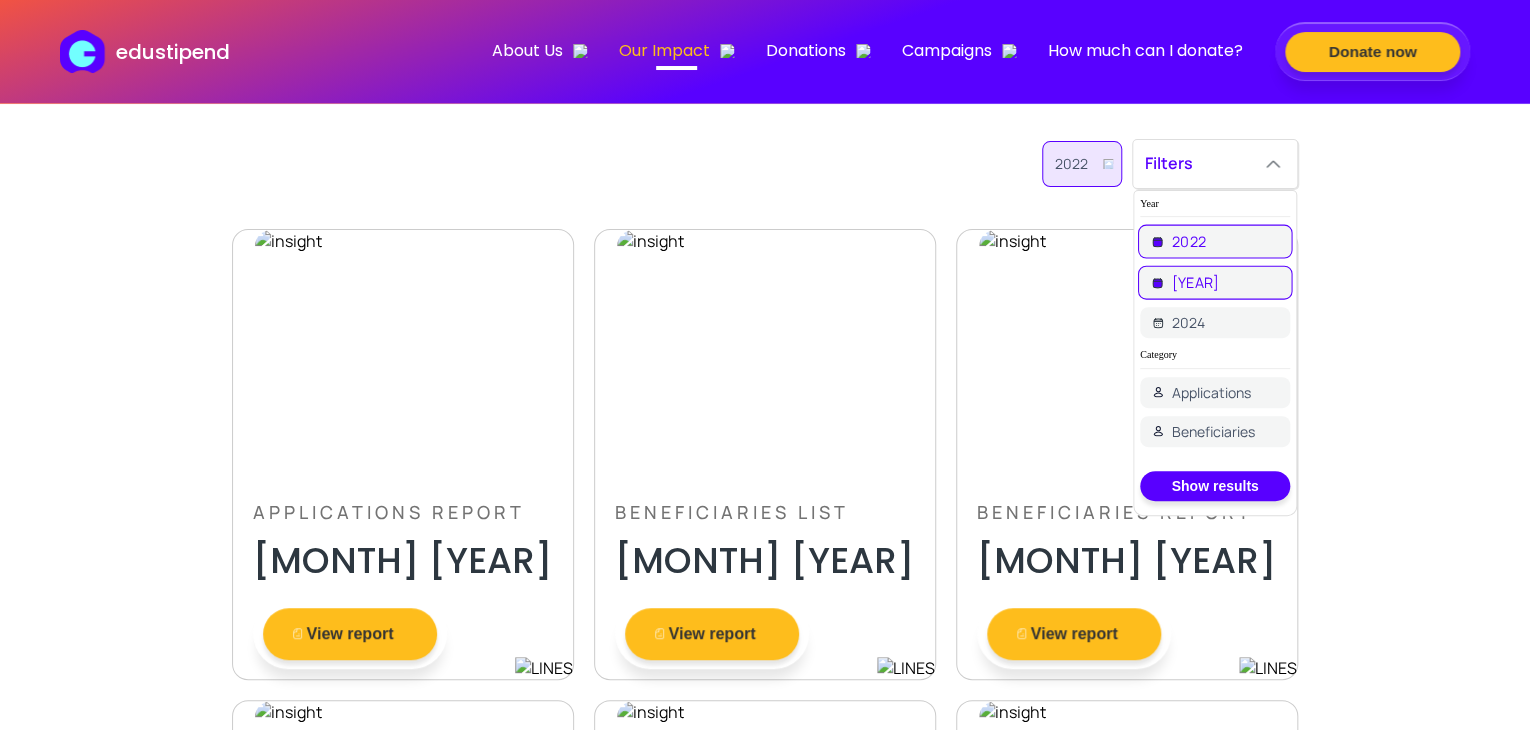 click on "[YEAR]" at bounding box center (1215, 283) 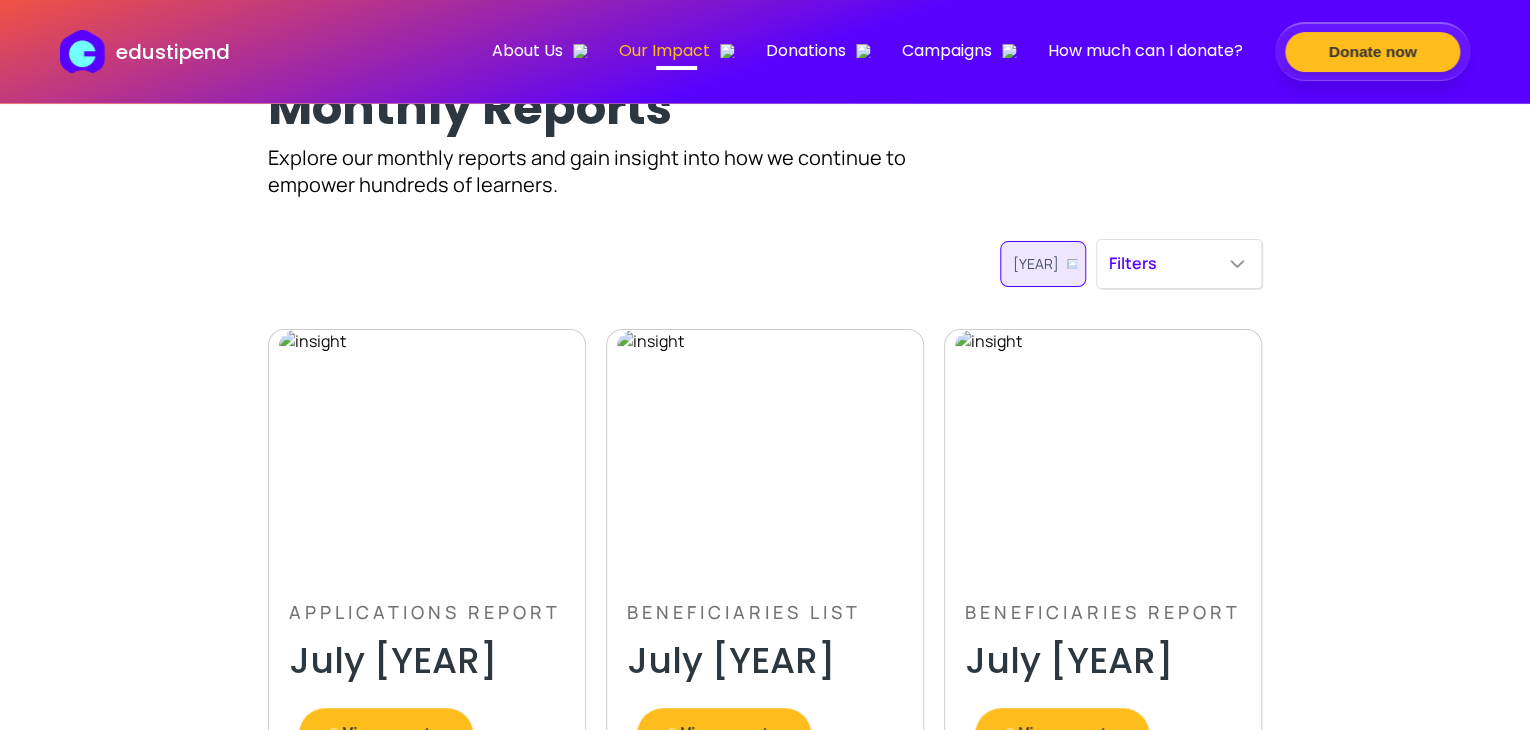 scroll, scrollTop: 0, scrollLeft: 0, axis: both 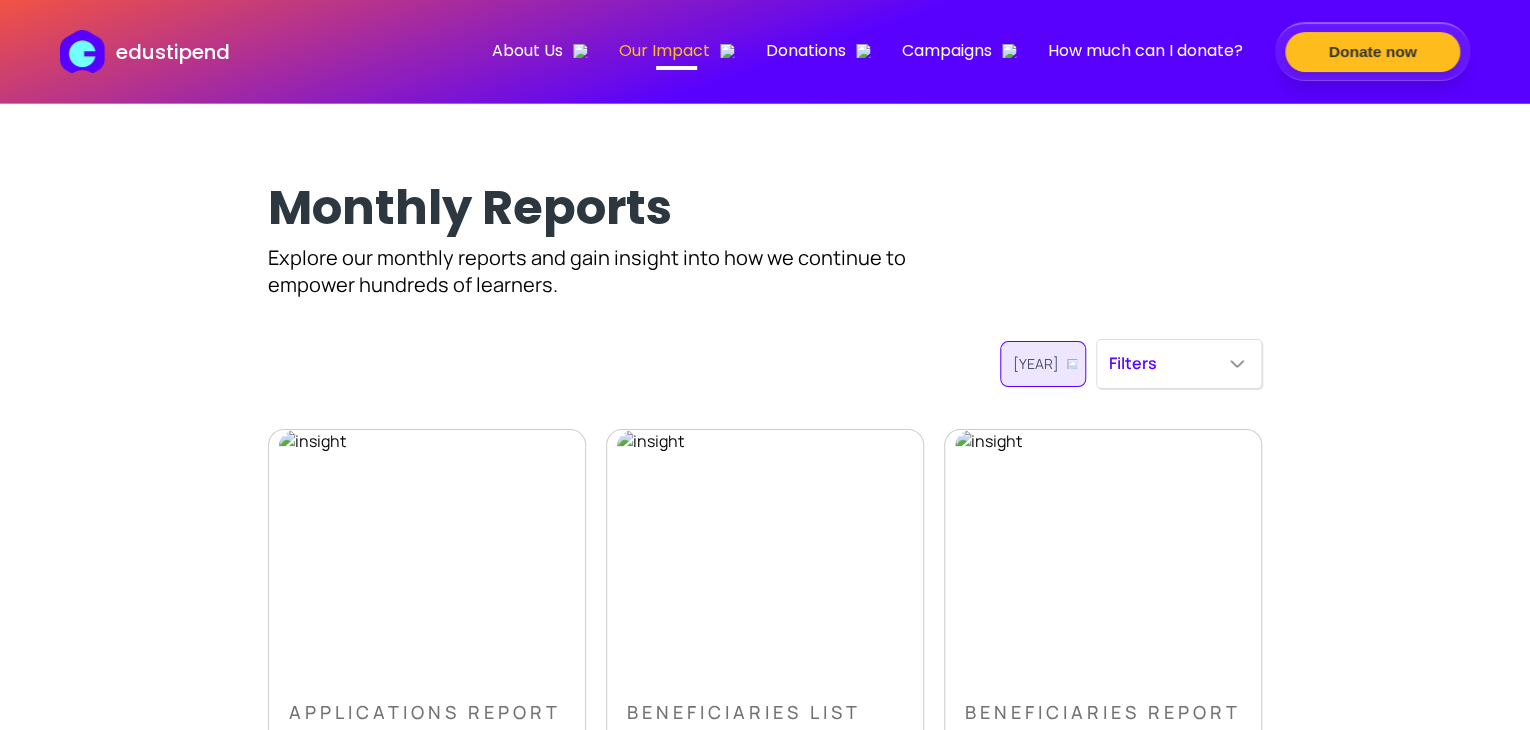 click on "Filters" at bounding box center [1179, 364] 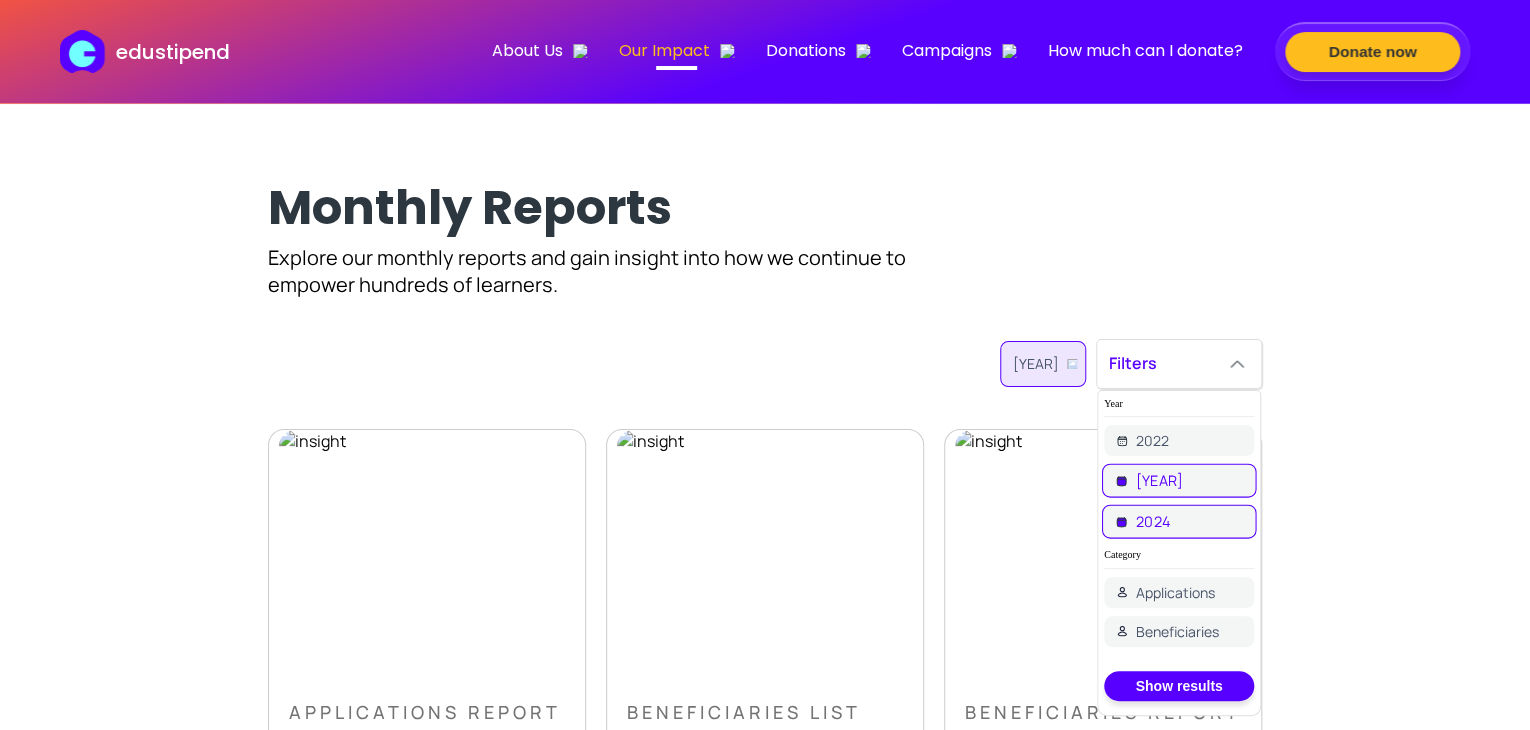 click on "2024" at bounding box center (1179, 522) 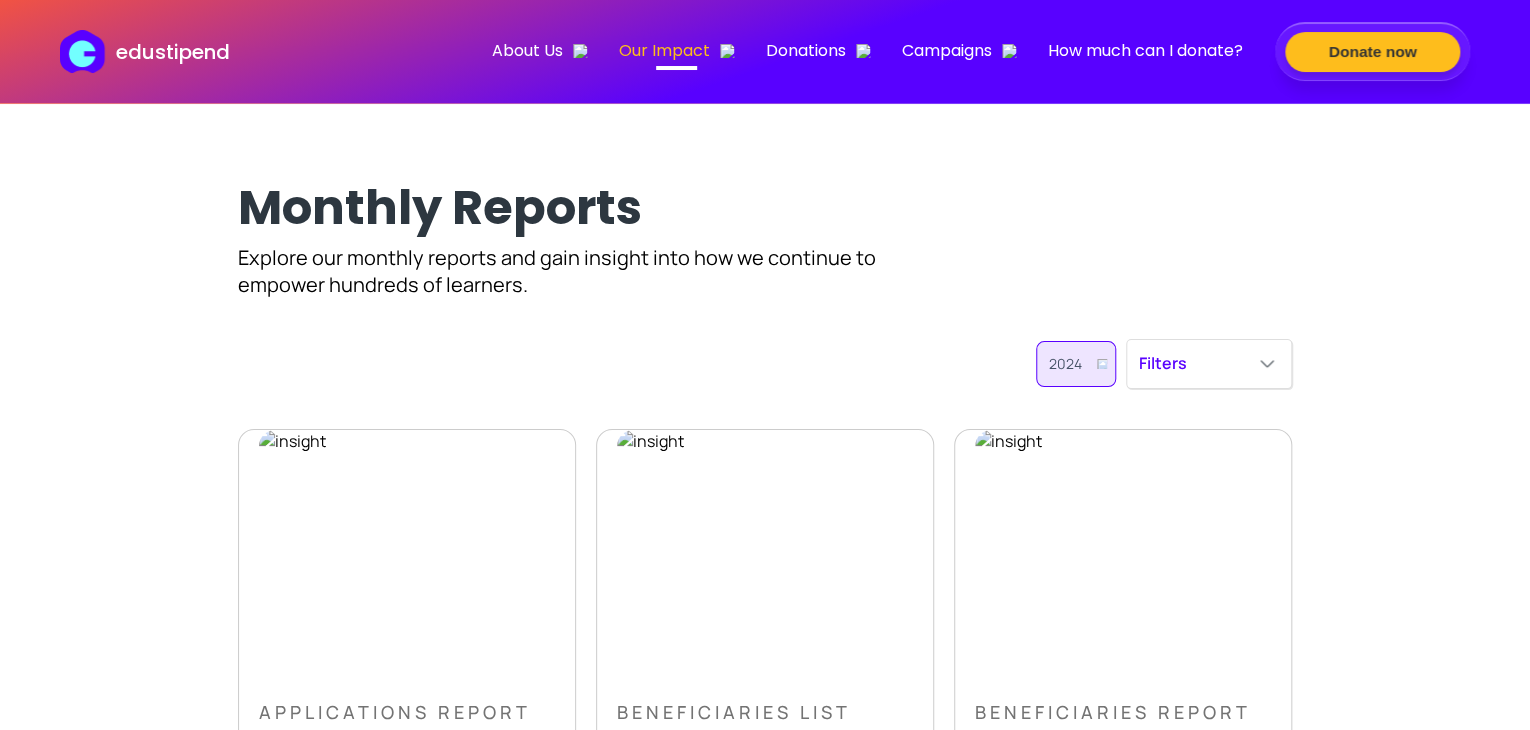 click on "Filters" at bounding box center [1209, 364] 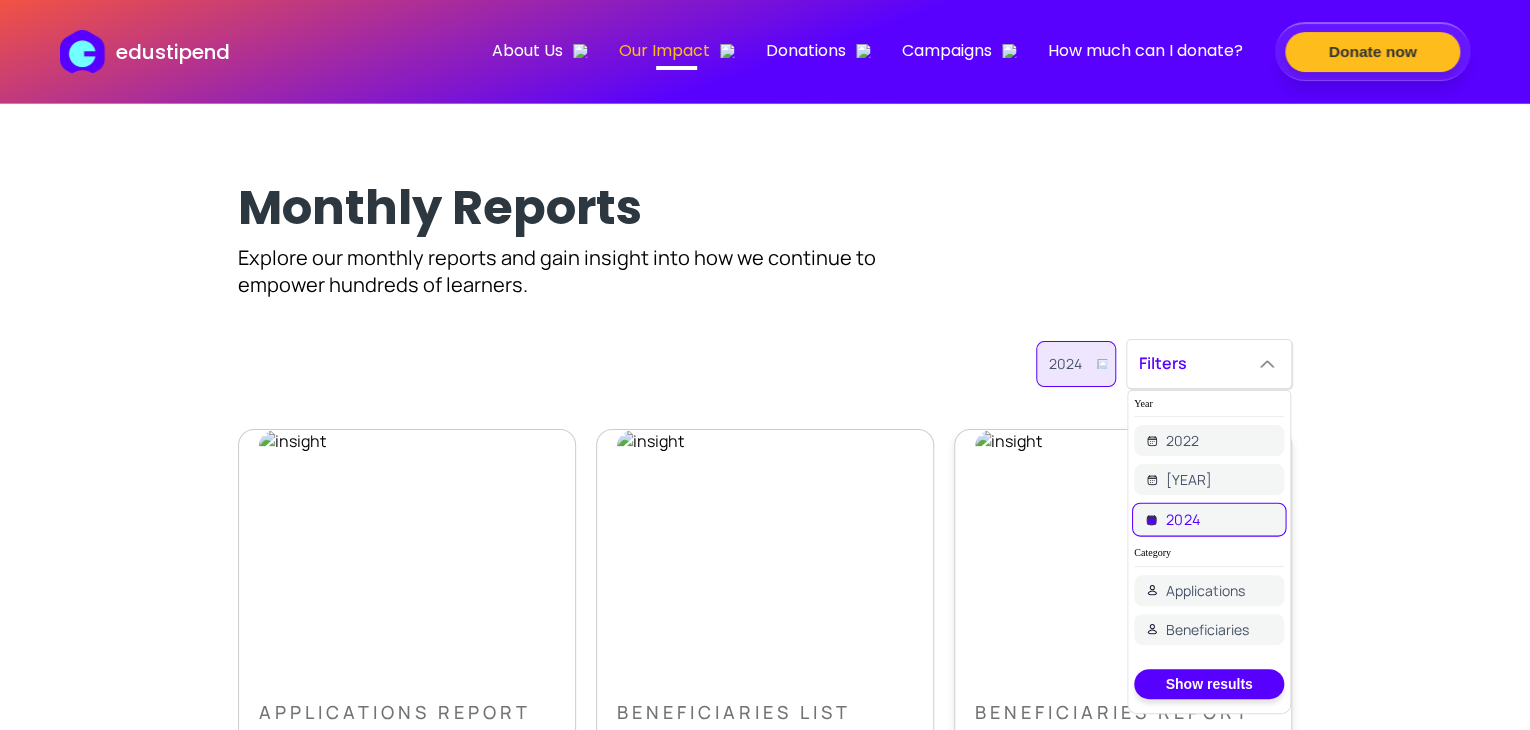 click on "Applications" at bounding box center (1205, 590) 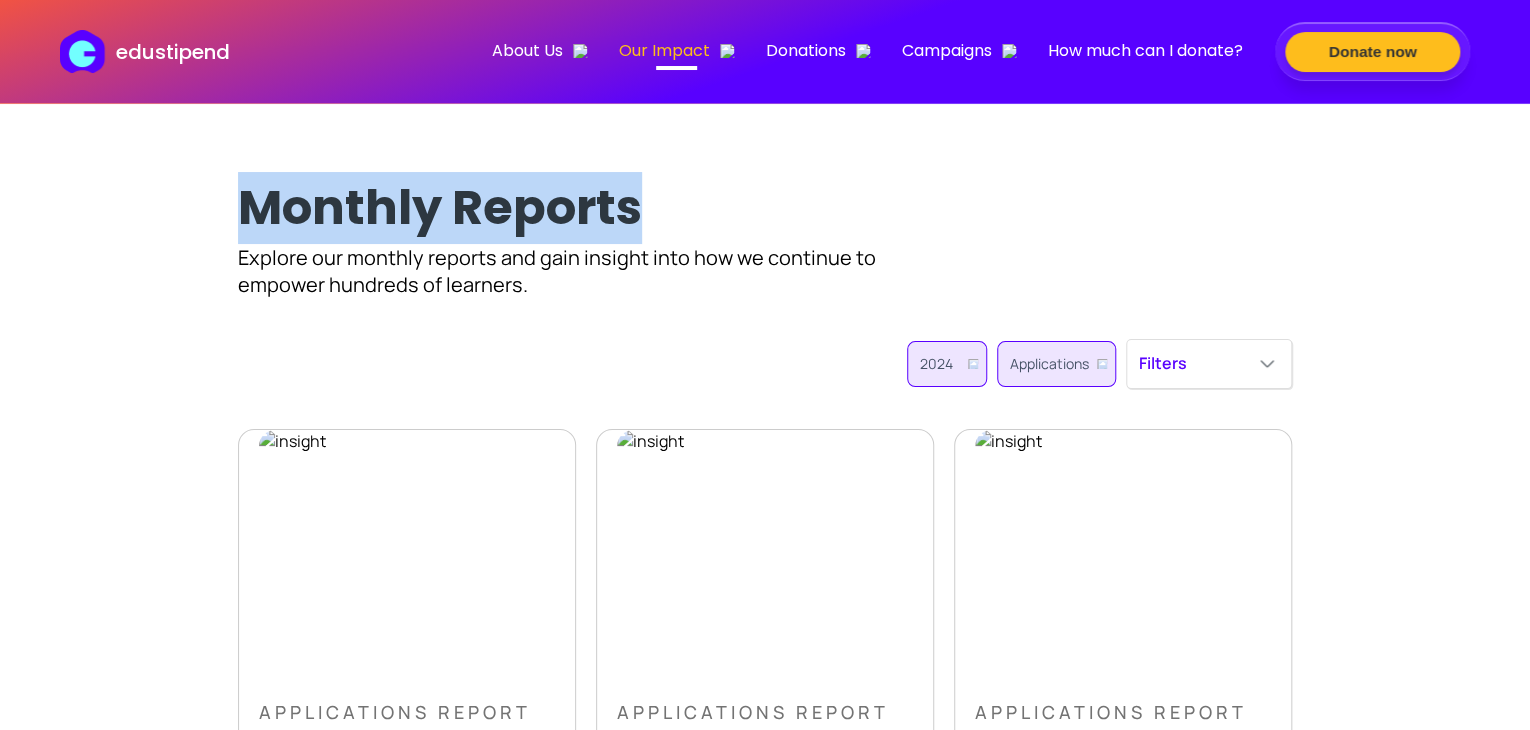 drag, startPoint x: 695, startPoint y: 189, endPoint x: 225, endPoint y: 186, distance: 470.00958 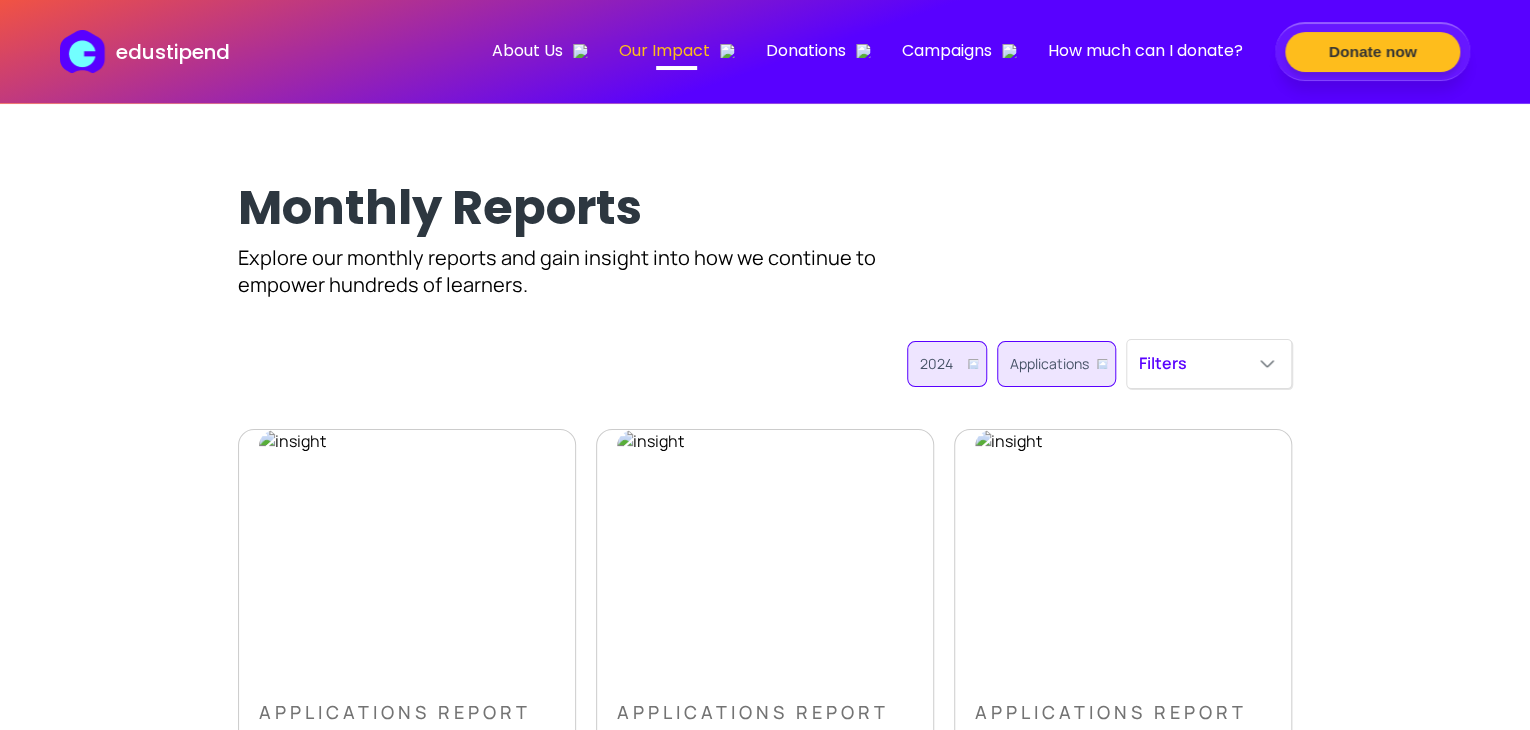 click on "2024" at bounding box center [947, 364] 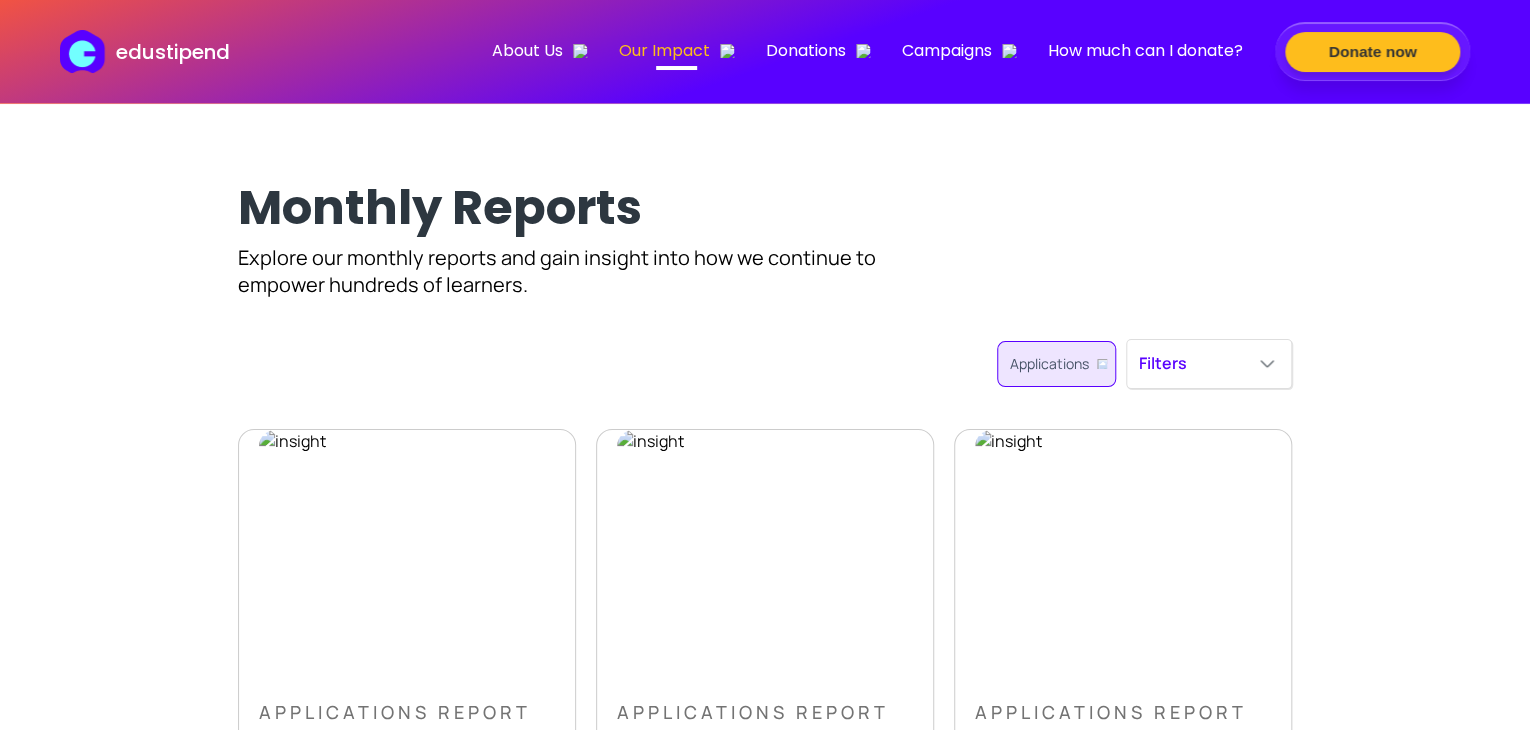 click at bounding box center [1102, 364] 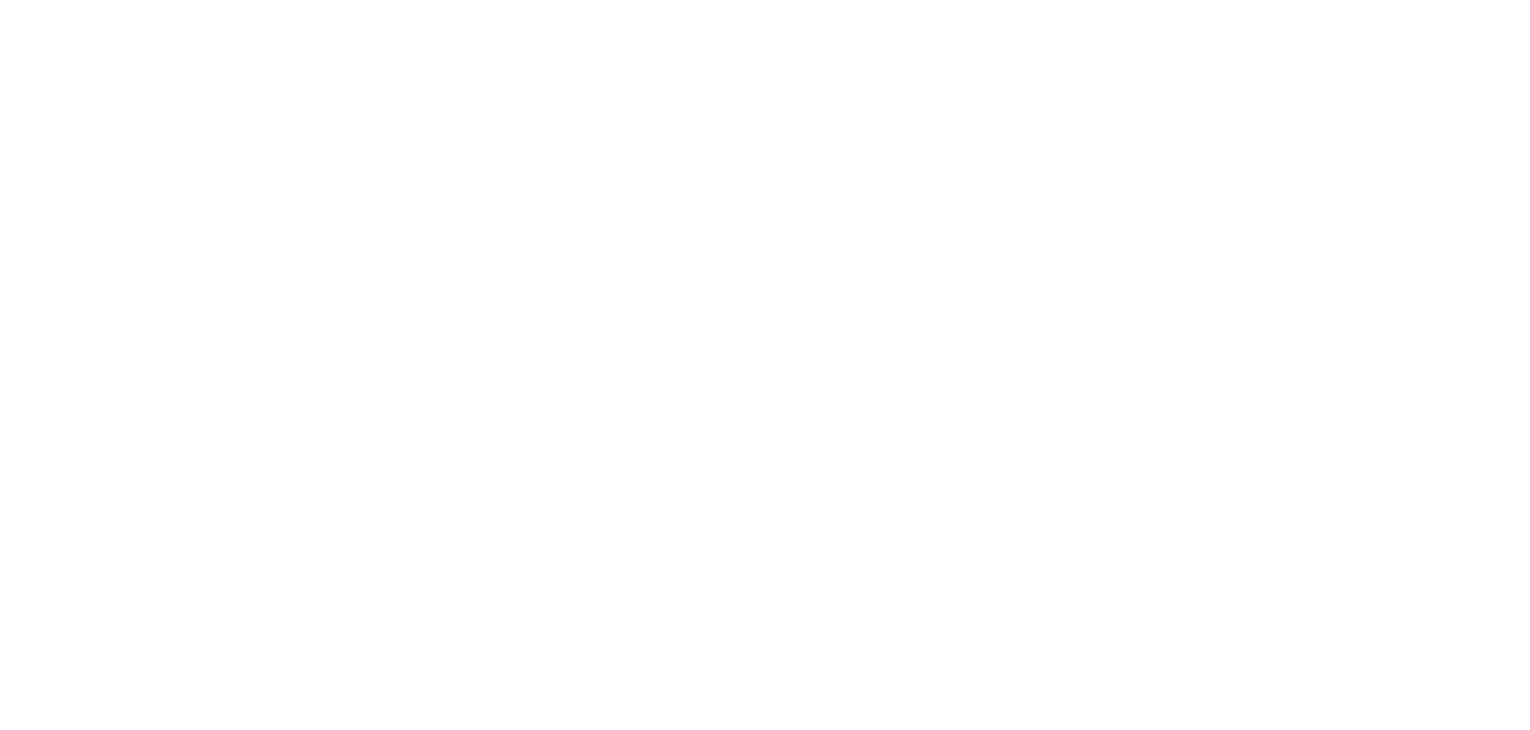 scroll, scrollTop: 0, scrollLeft: 0, axis: both 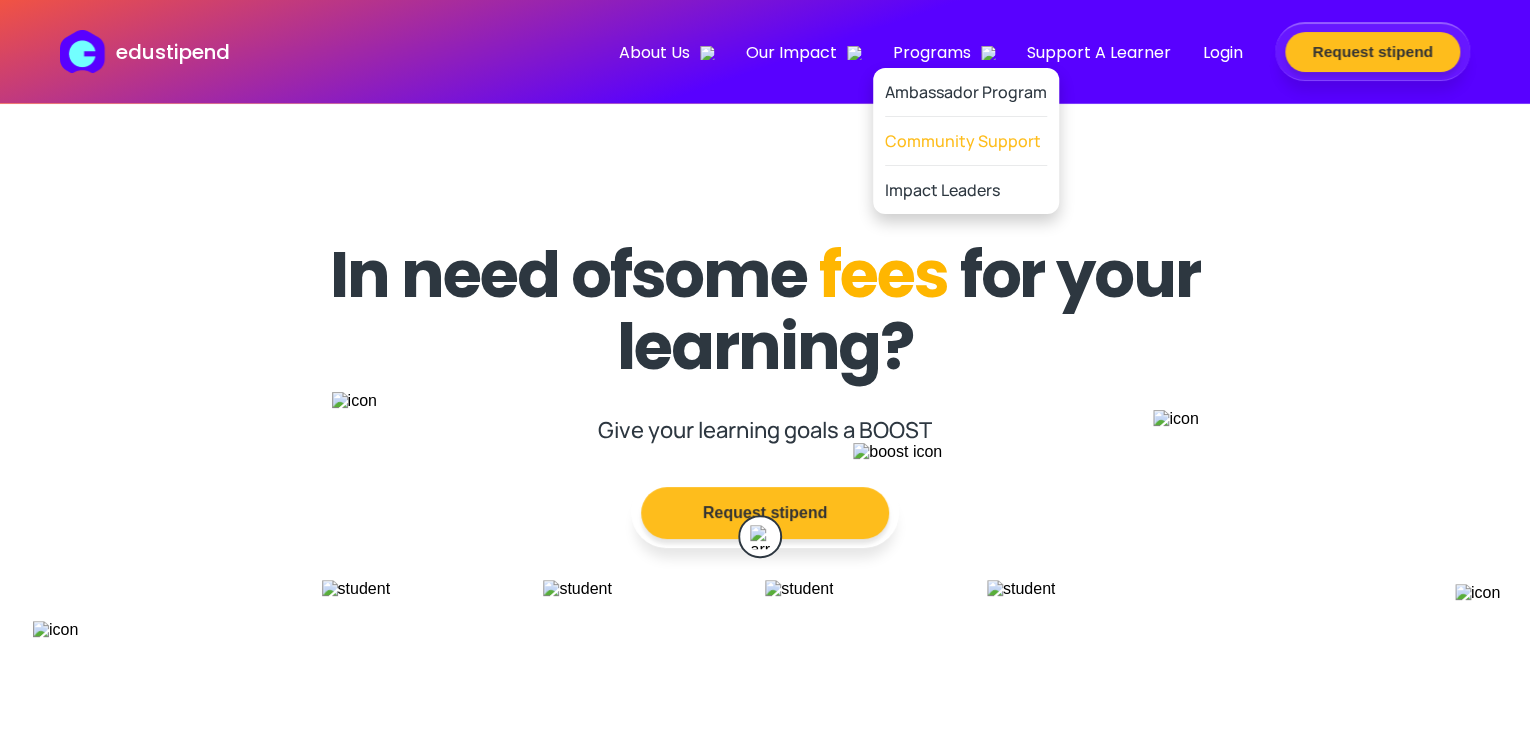 click on "Community Support" at bounding box center [966, 141] 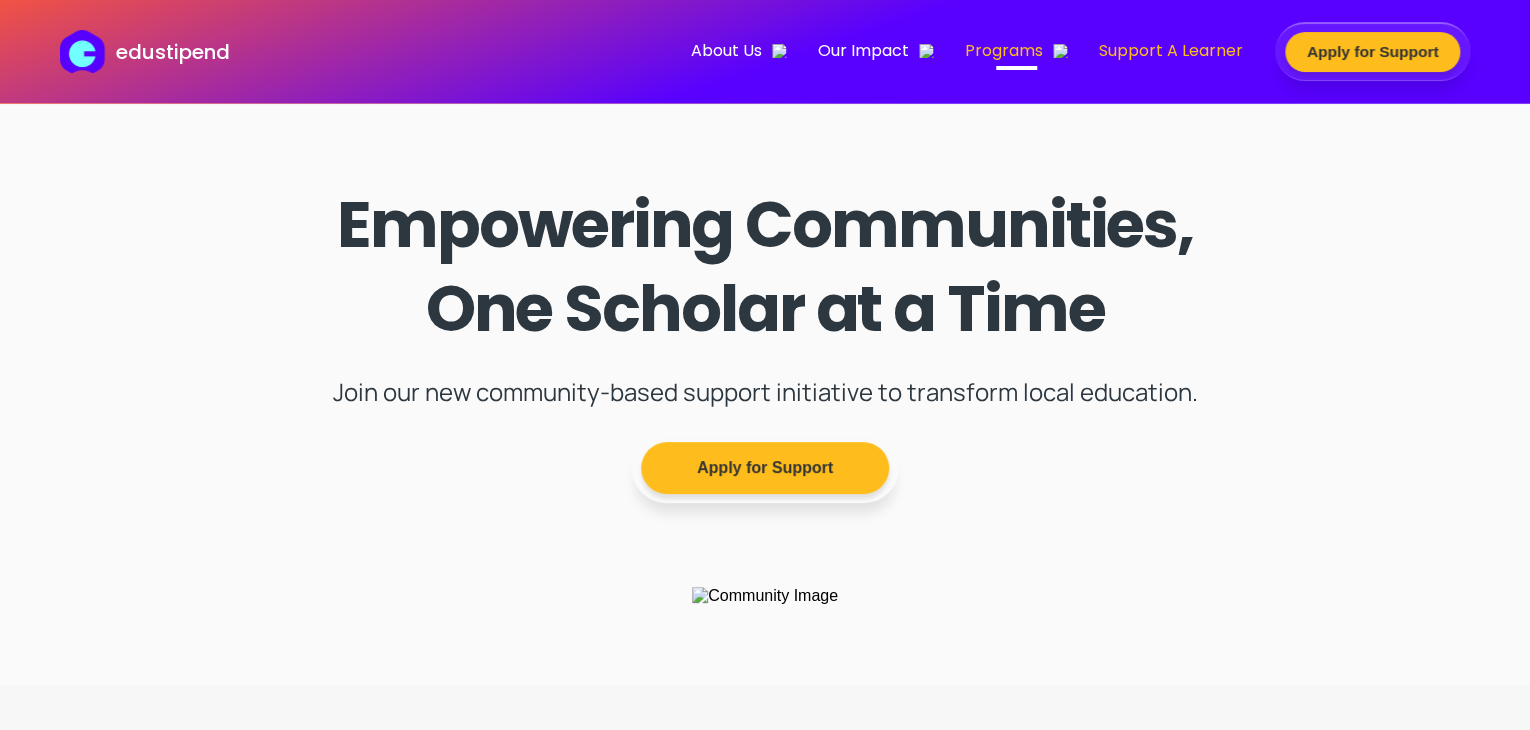 click on "Support A Learner" at bounding box center (1171, 50) 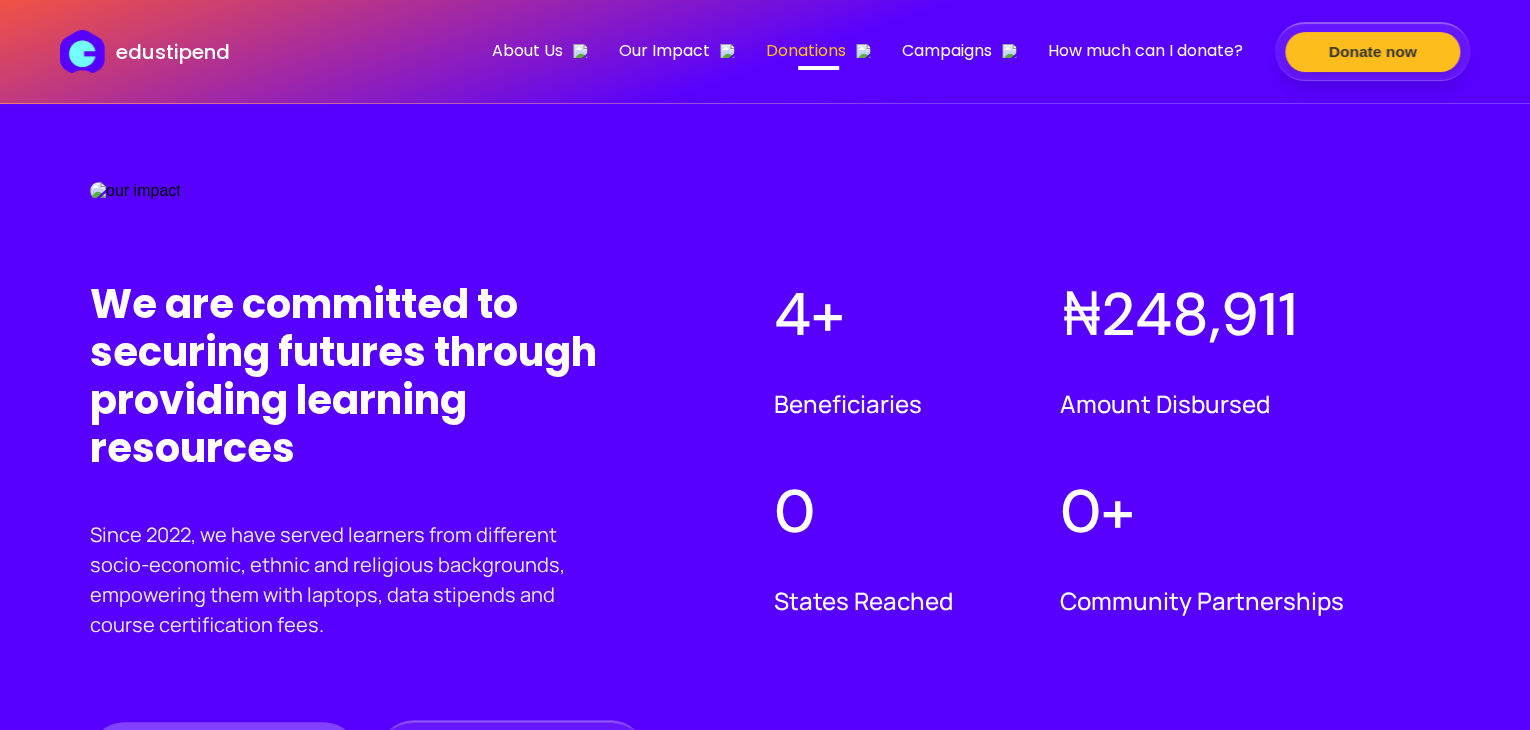 scroll, scrollTop: 1400, scrollLeft: 0, axis: vertical 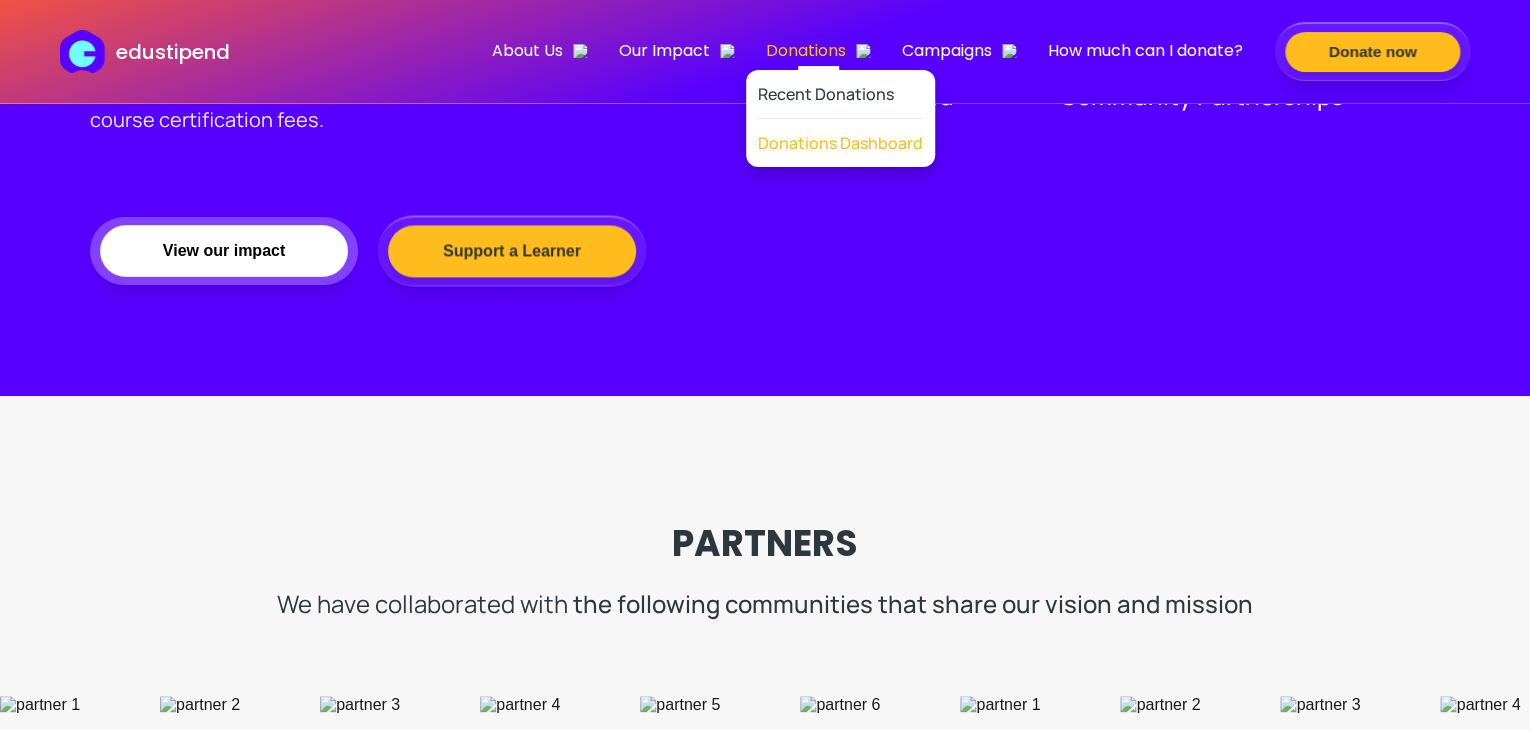 click on "Donations Dashboard" at bounding box center (840, 143) 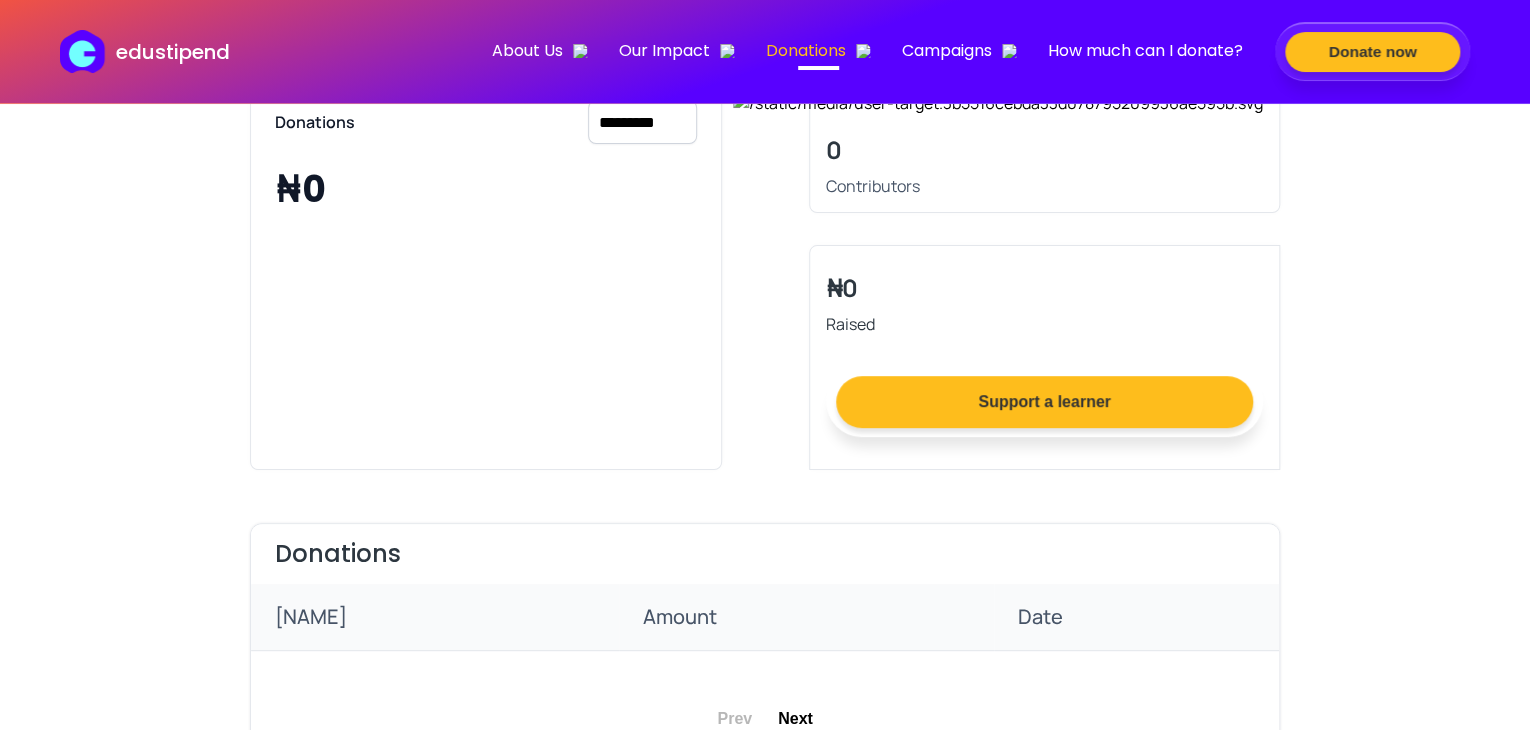 scroll, scrollTop: 0, scrollLeft: 0, axis: both 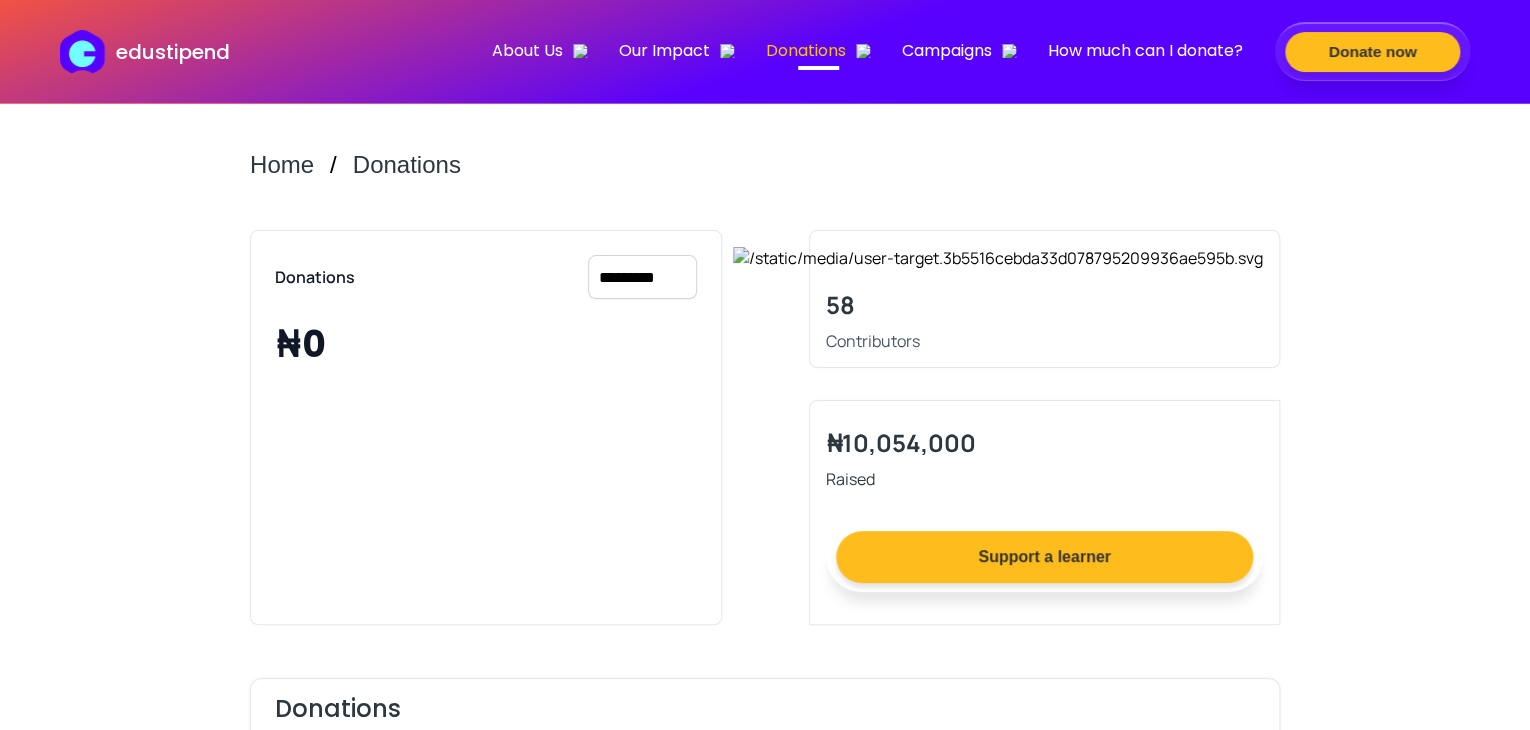 click on "**********" at bounding box center [642, 277] 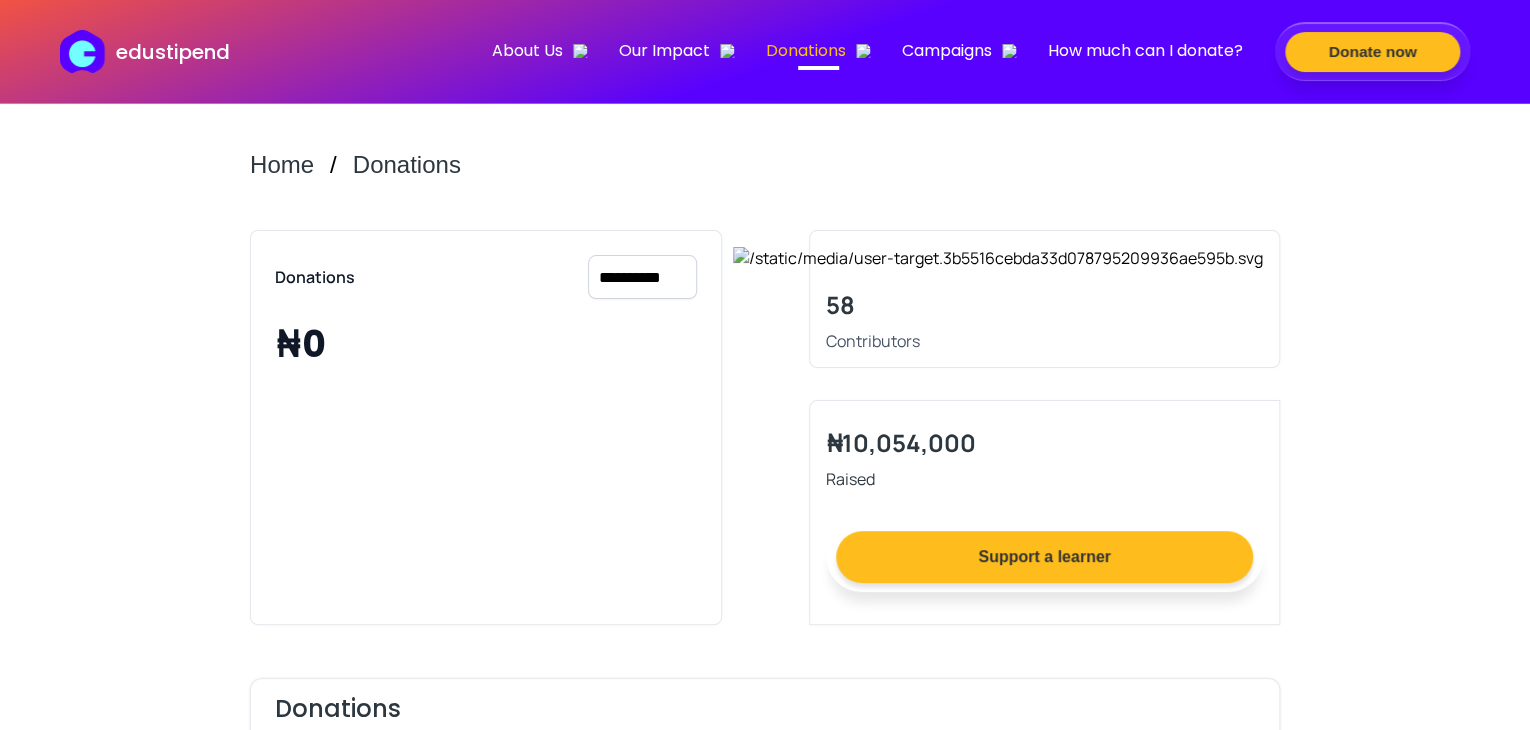 click on "**********" at bounding box center (642, 277) 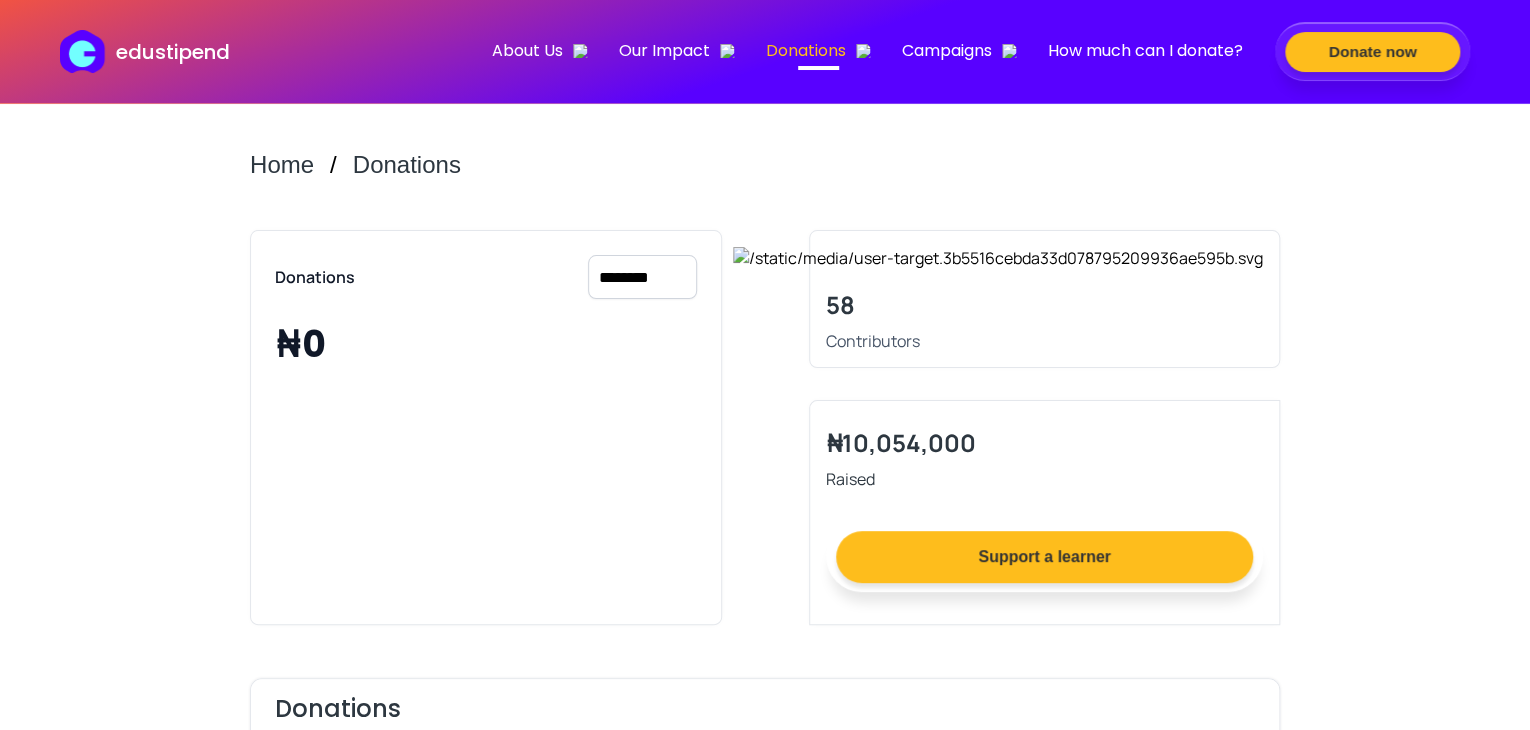 click on "**********" at bounding box center [642, 277] 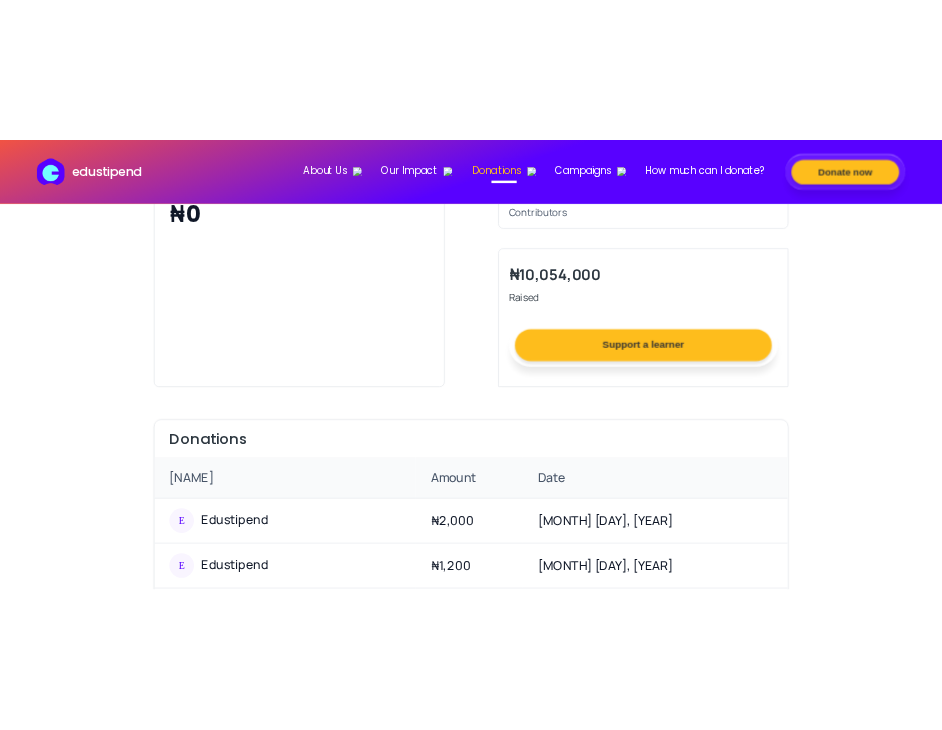 scroll, scrollTop: 0, scrollLeft: 0, axis: both 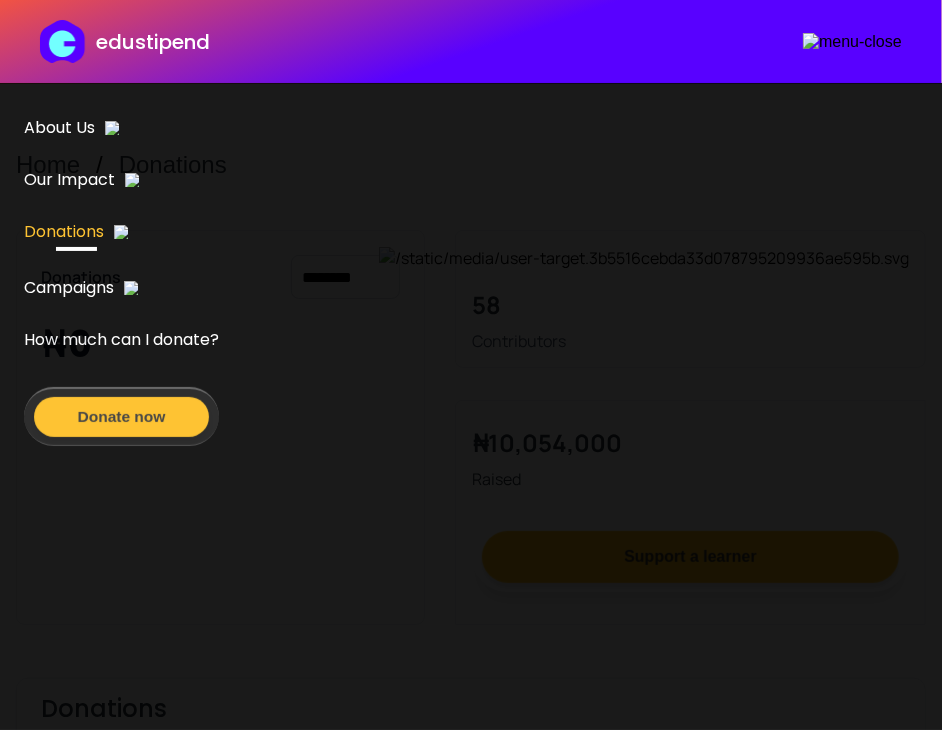 click at bounding box center [852, 42] 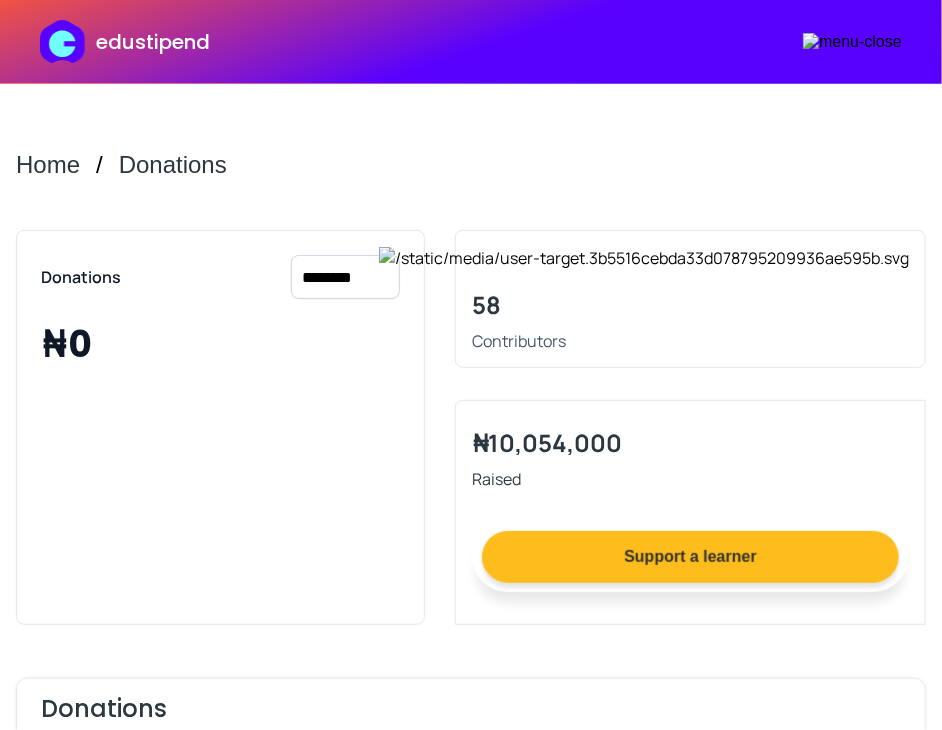 click on "**********" at bounding box center [345, 277] 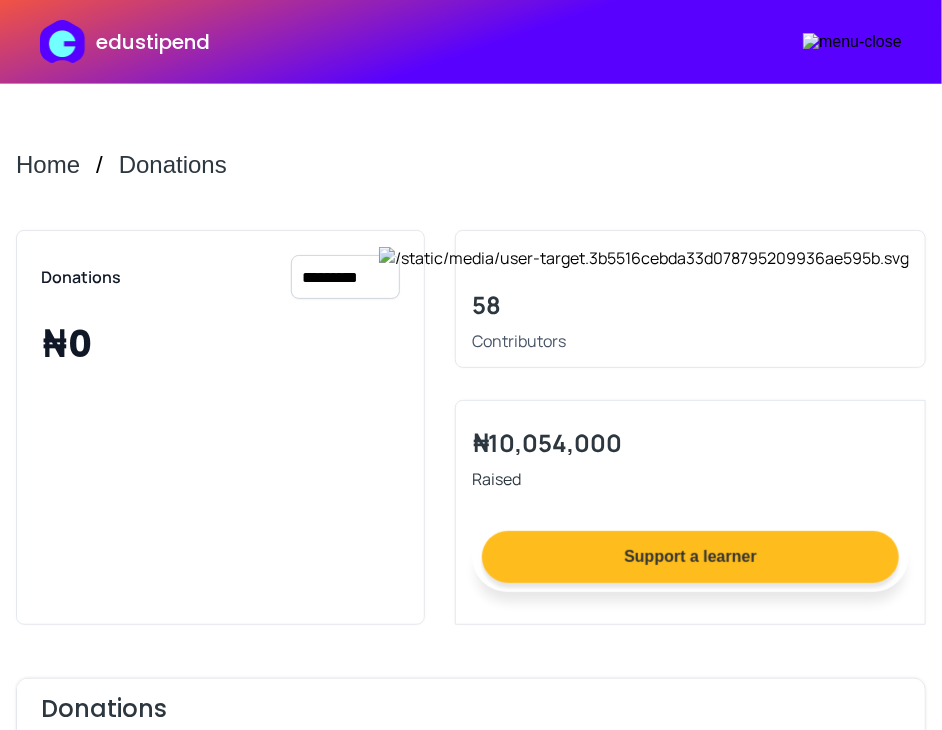 click on "**********" at bounding box center [345, 277] 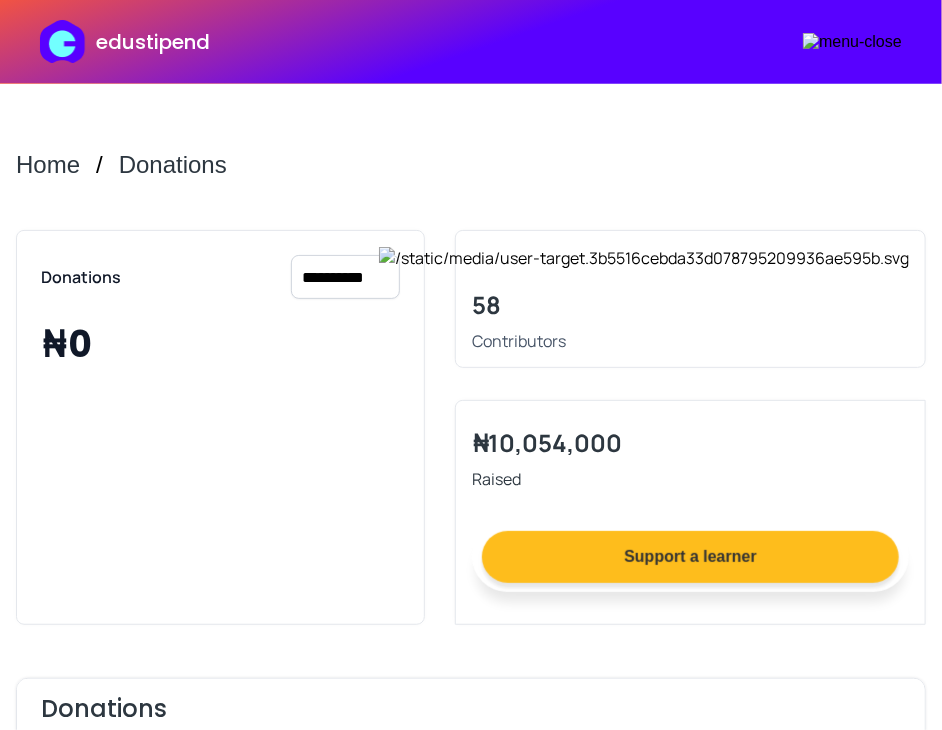 click on "**********" at bounding box center [345, 277] 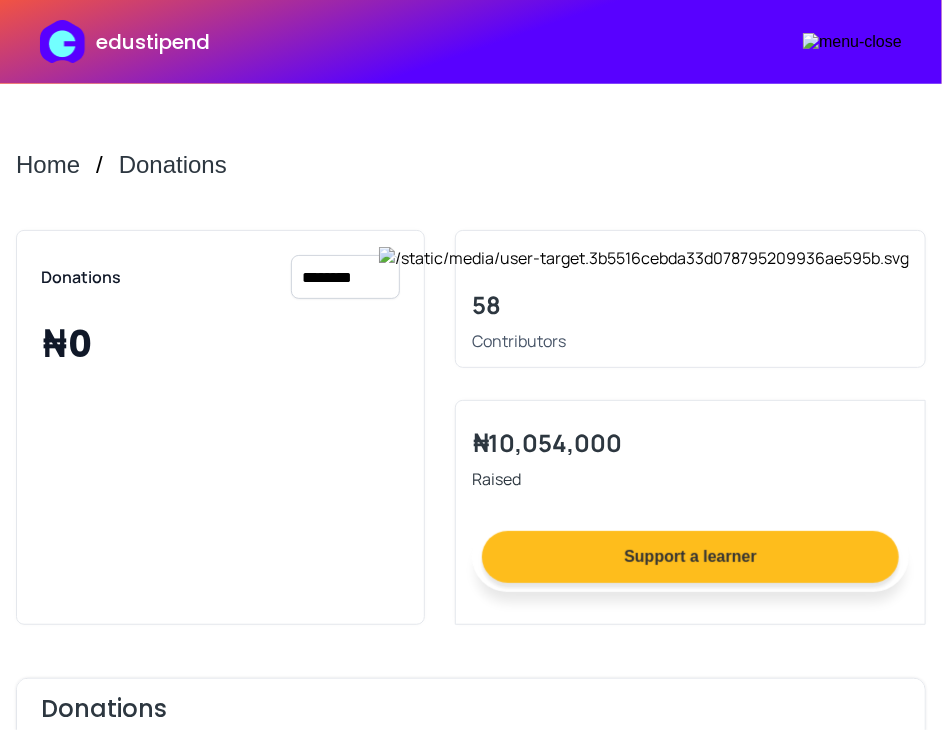 click on "**********" at bounding box center [345, 277] 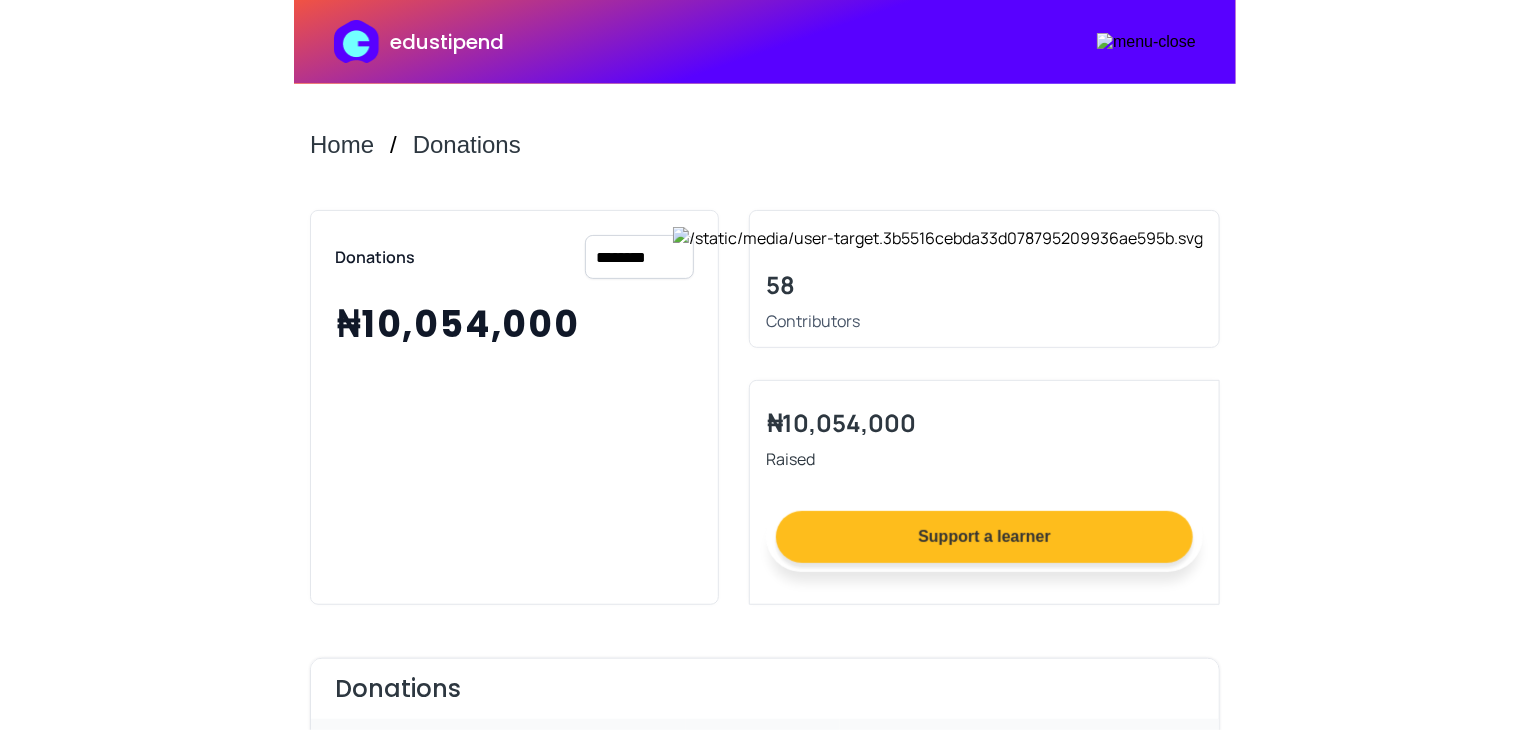 scroll, scrollTop: 0, scrollLeft: 0, axis: both 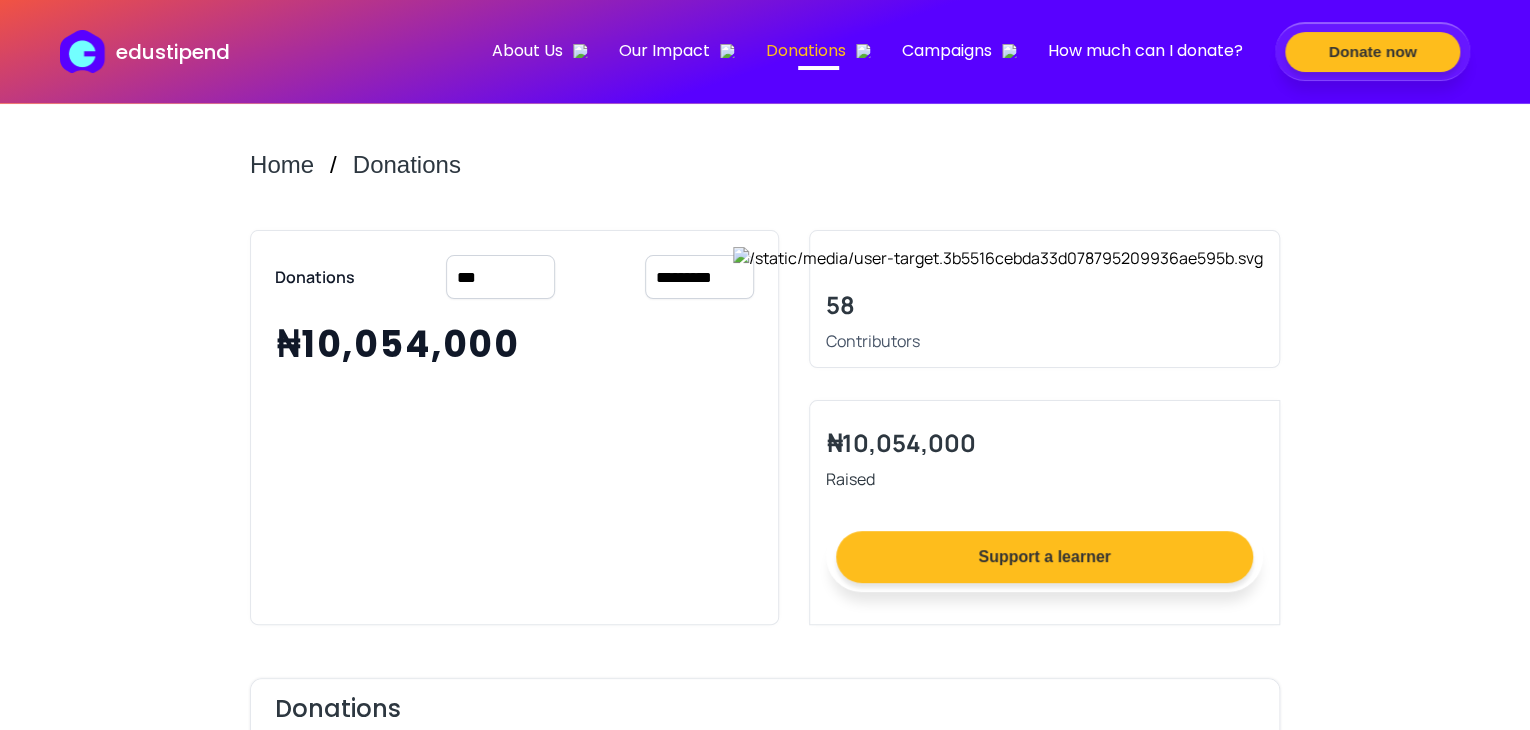 click on "*** *** *** ***" at bounding box center (500, 277) 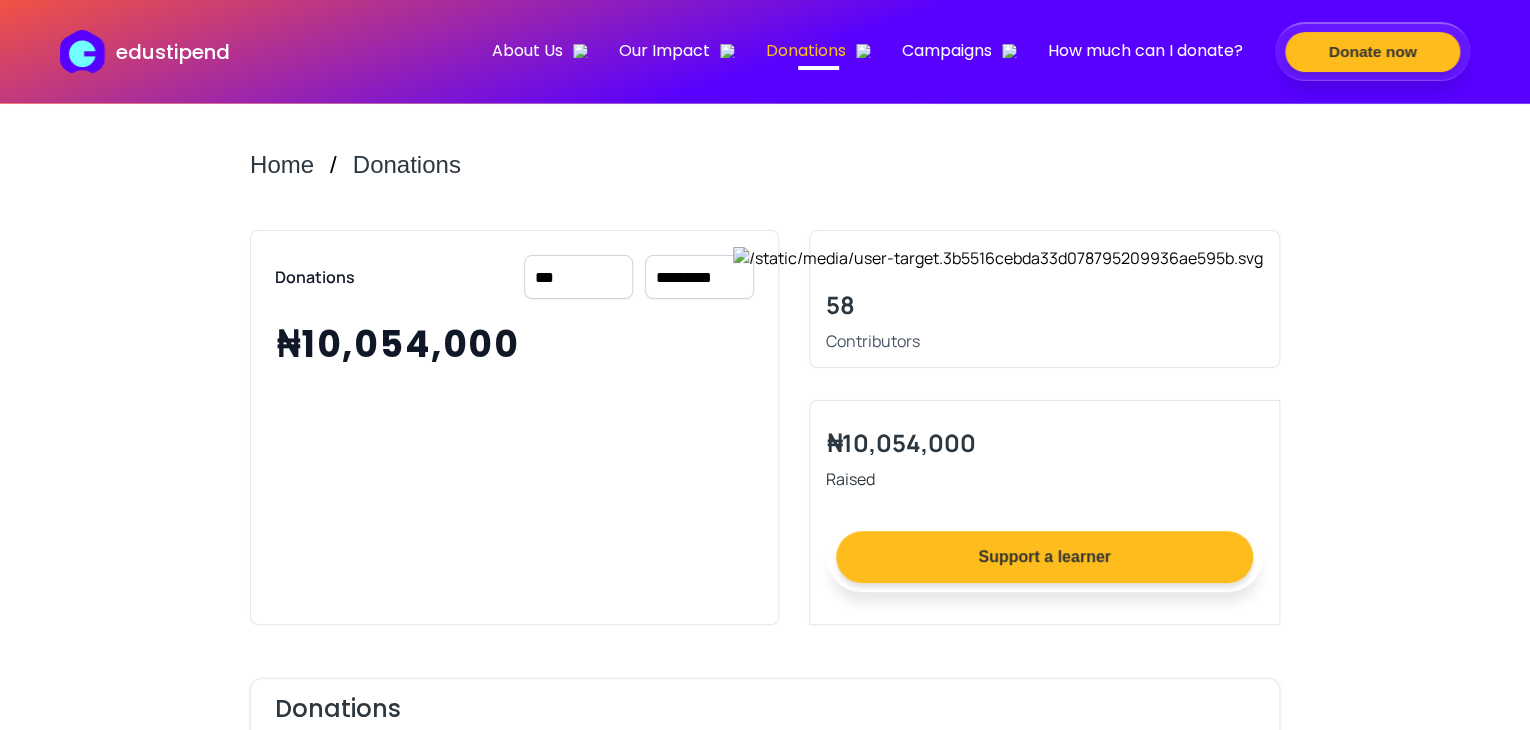 click on "*** *** *** ***" at bounding box center (578, 277) 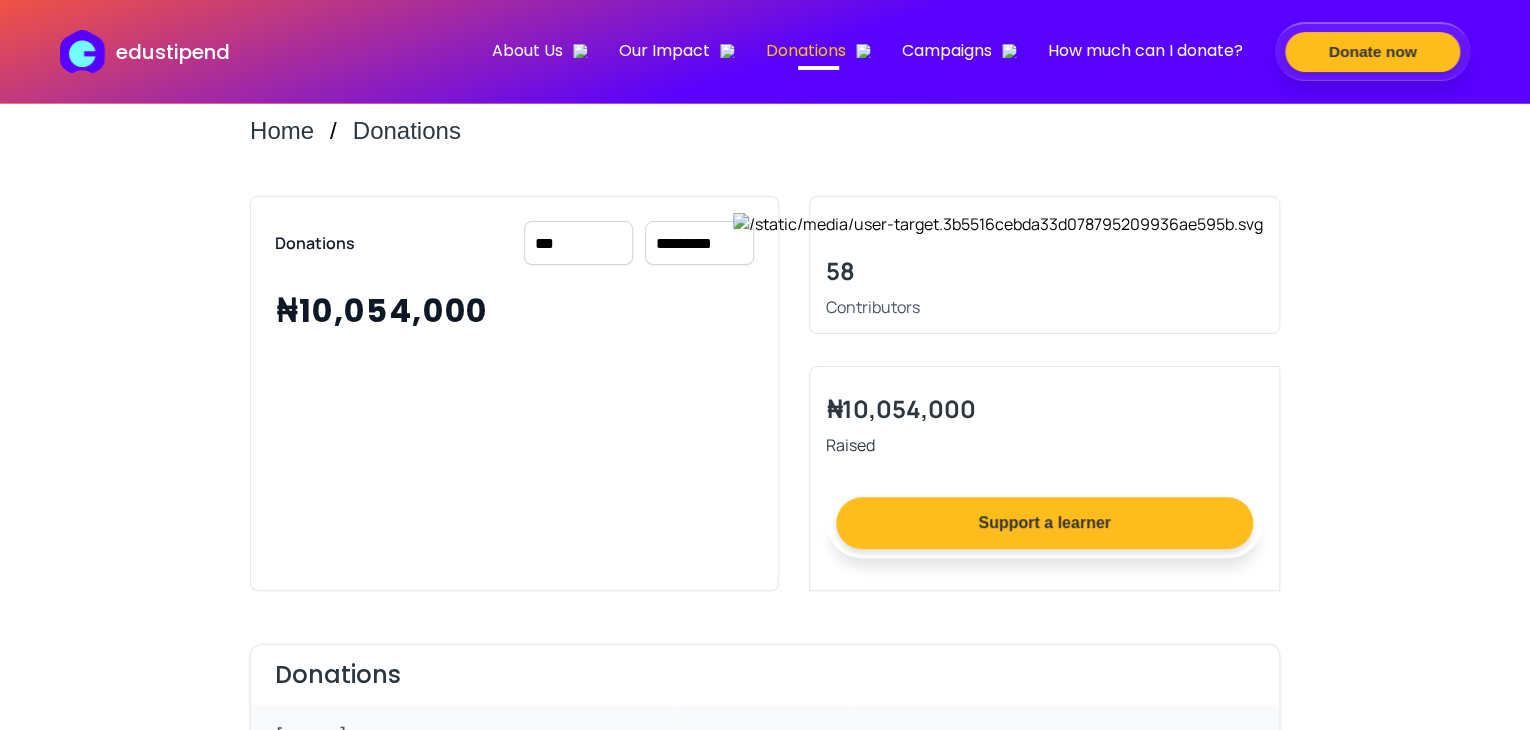 scroll, scrollTop: 0, scrollLeft: 0, axis: both 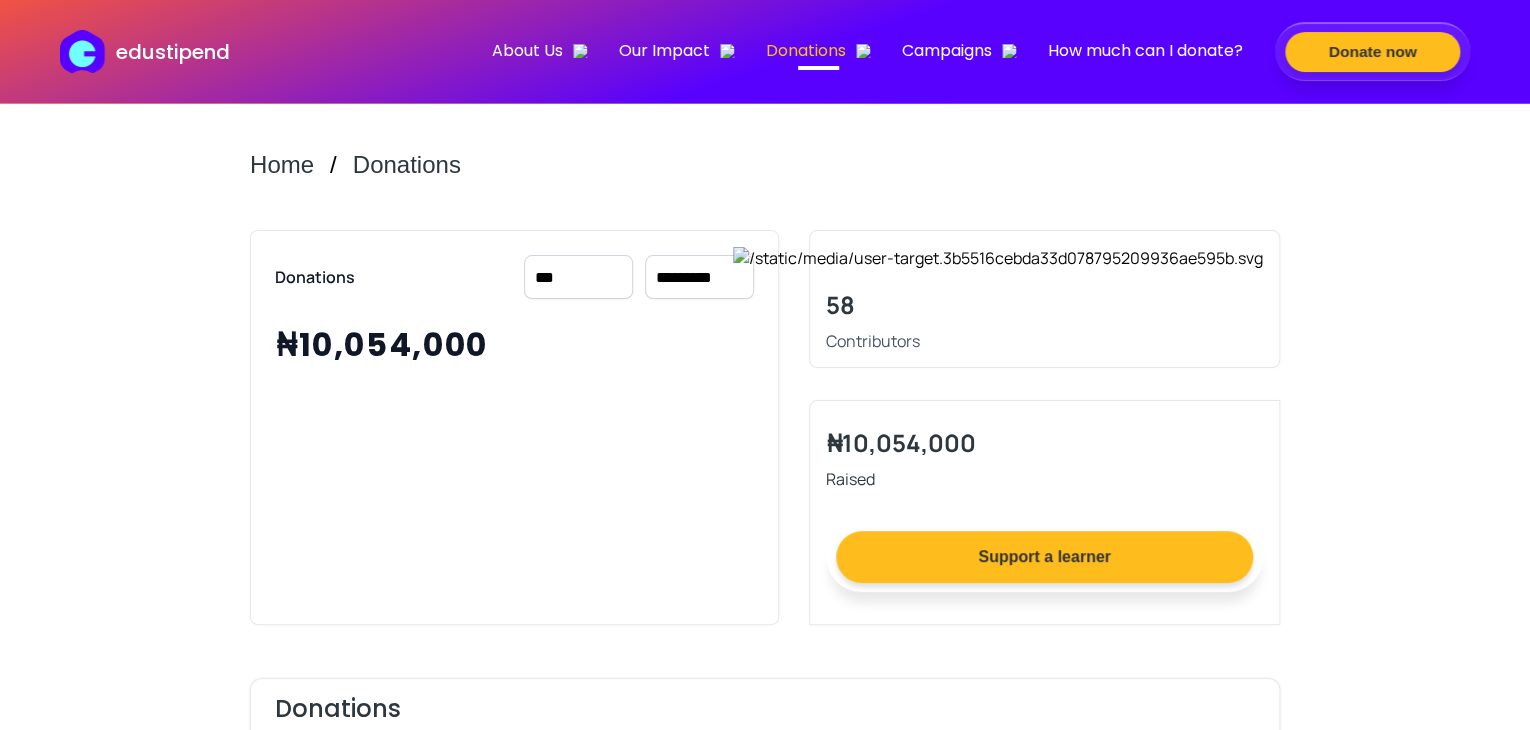 click on "*** *** *** ***" at bounding box center [578, 277] 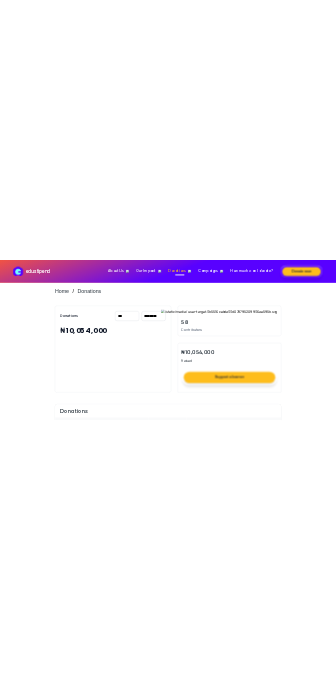scroll, scrollTop: 0, scrollLeft: 0, axis: both 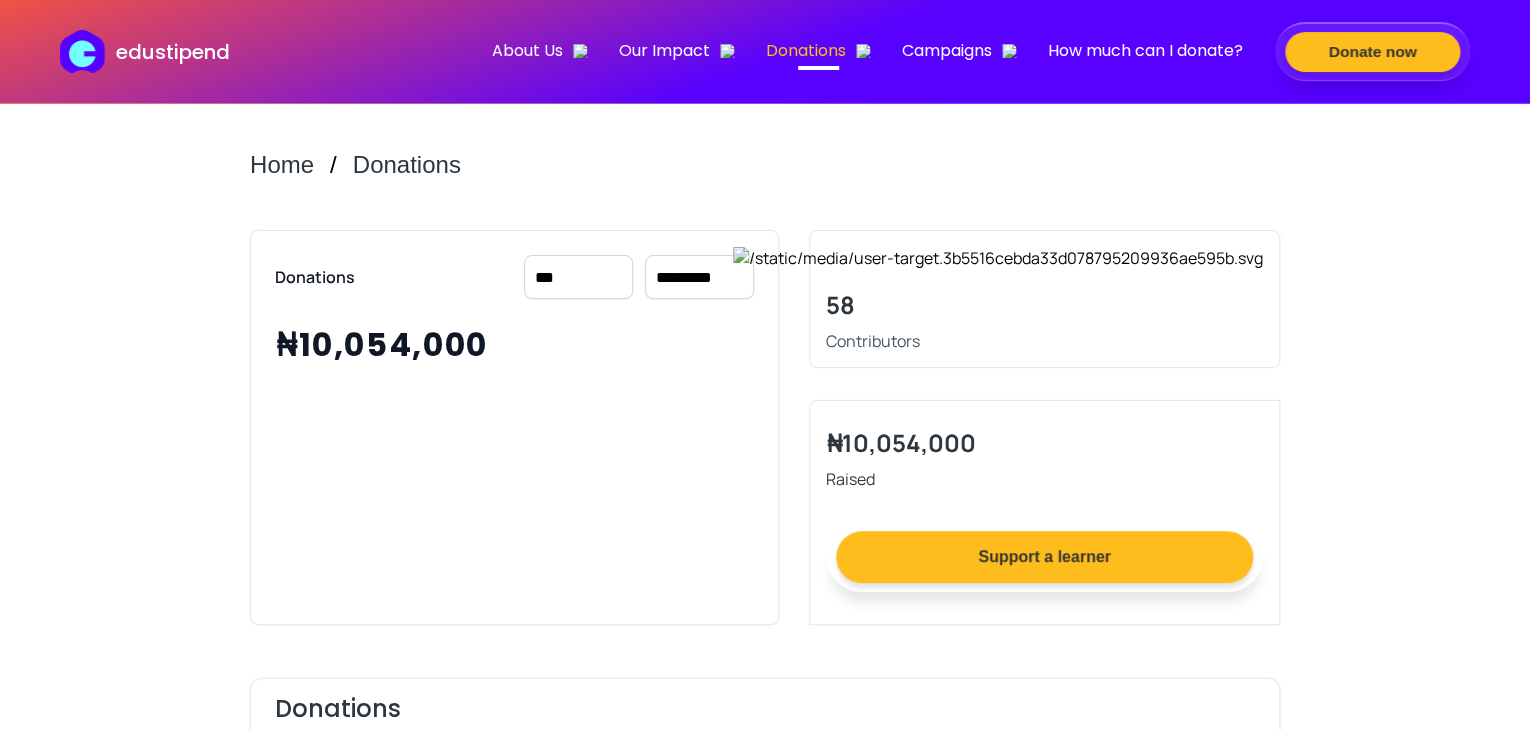 click on "**********" at bounding box center (699, 277) 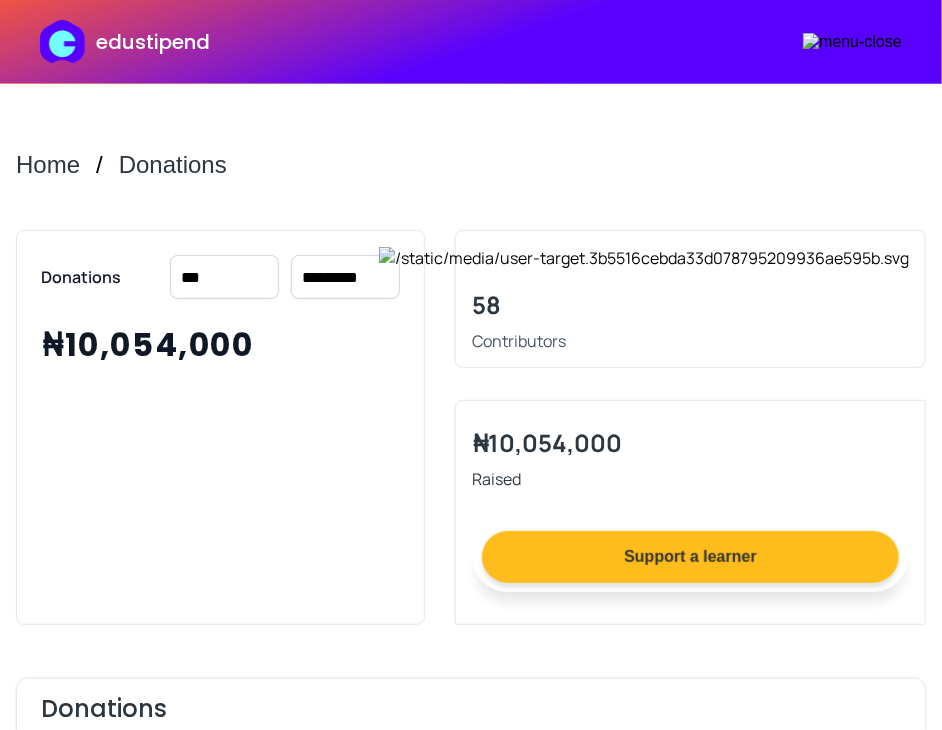 click on "*** *** *** ***" at bounding box center (224, 277) 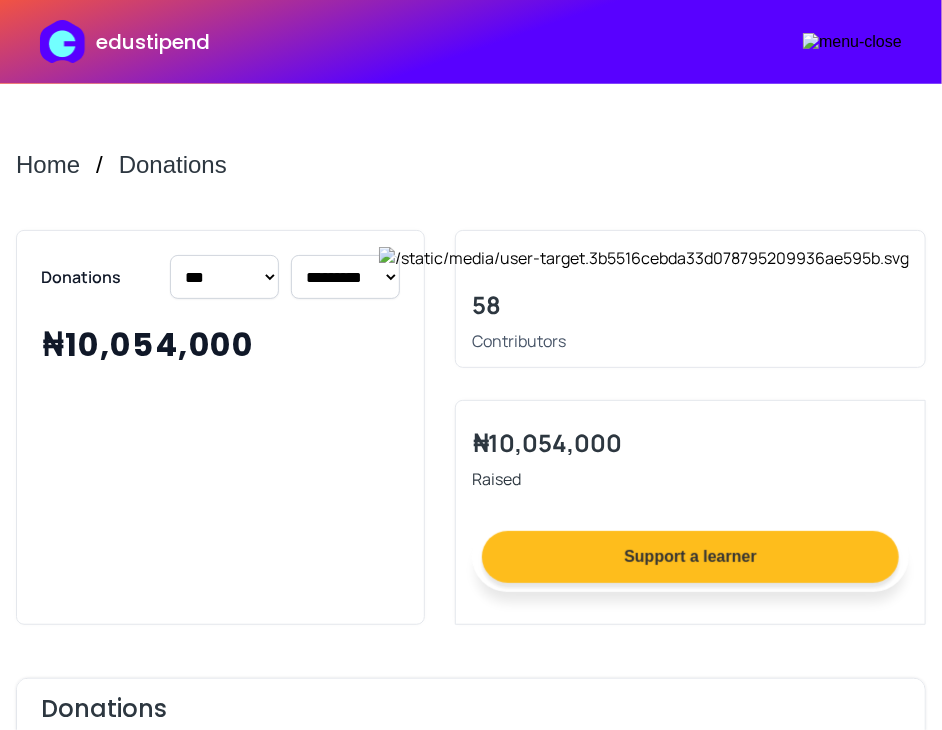 click on "**********" at bounding box center [345, 277] 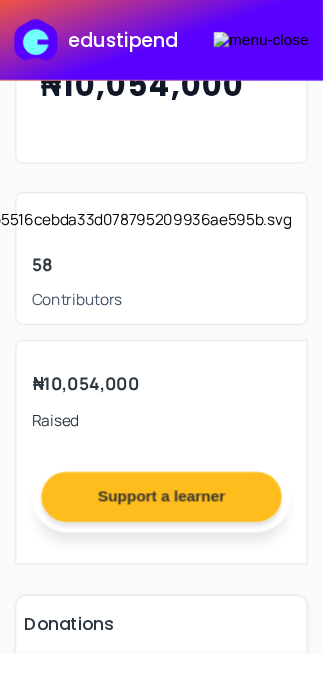 scroll, scrollTop: 0, scrollLeft: 0, axis: both 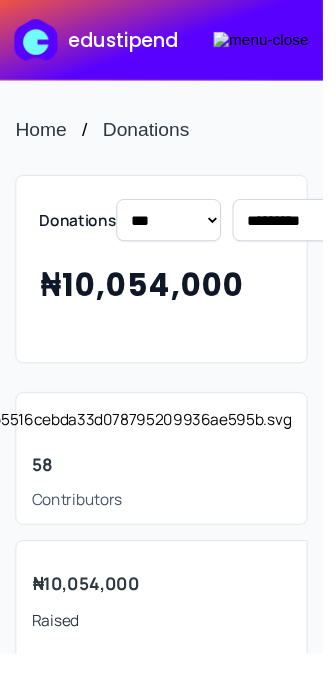 click on "*** *** *** ***" at bounding box center [175, 229] 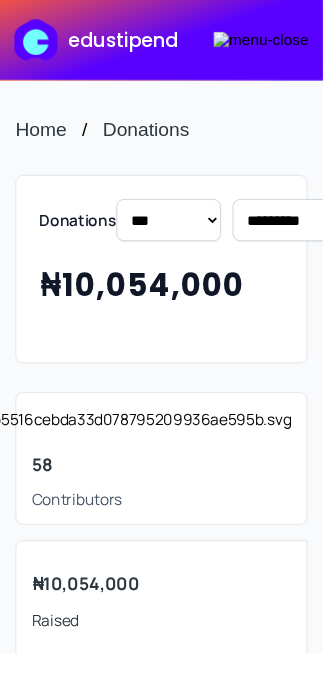 click on "*** *** *** ***" at bounding box center (175, 229) 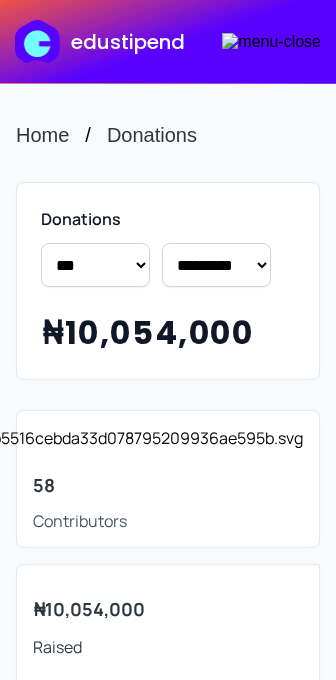 click on "**********" at bounding box center [216, 265] 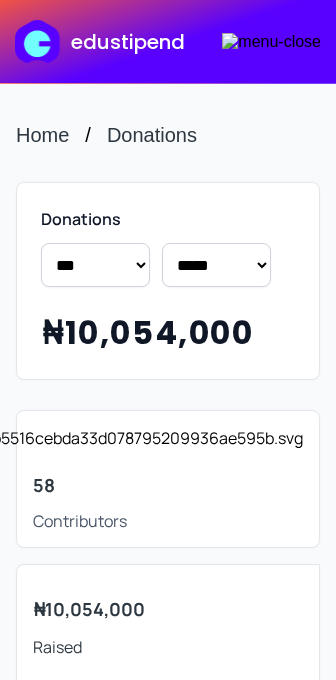 click on "**********" at bounding box center [216, 265] 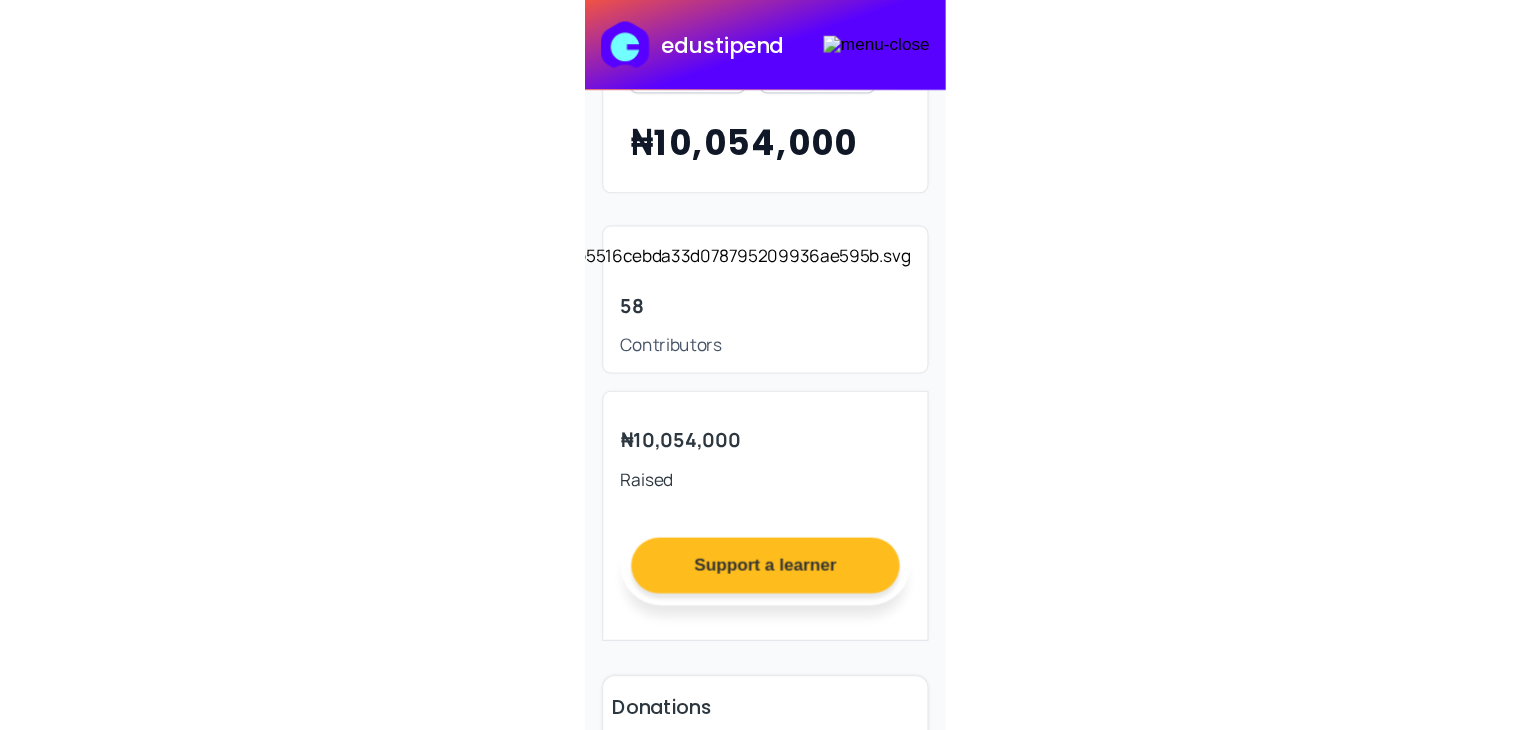 scroll, scrollTop: 0, scrollLeft: 0, axis: both 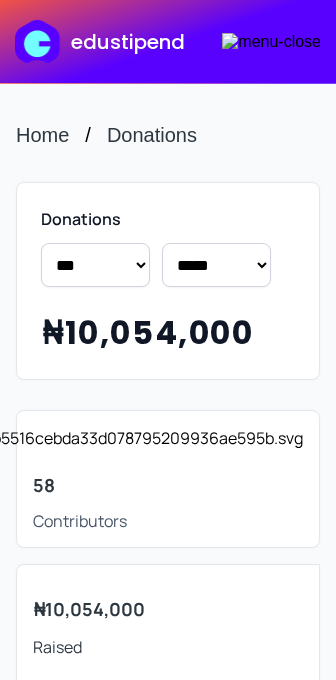 click on "**********" at bounding box center (216, 265) 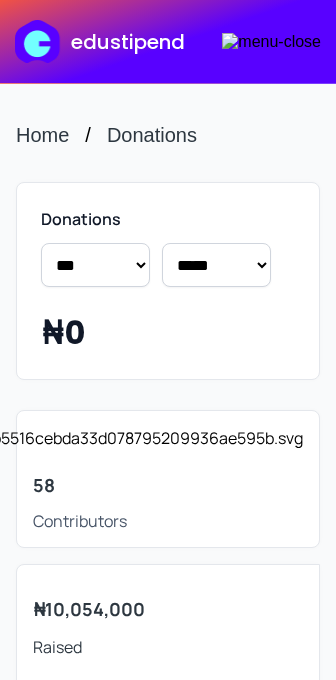 click on "**********" at bounding box center (216, 265) 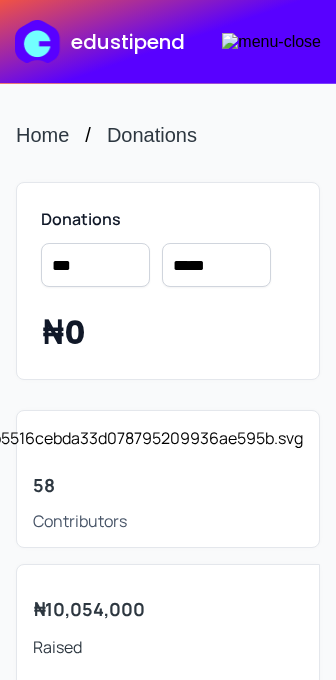 click on "**********" at bounding box center (216, 265) 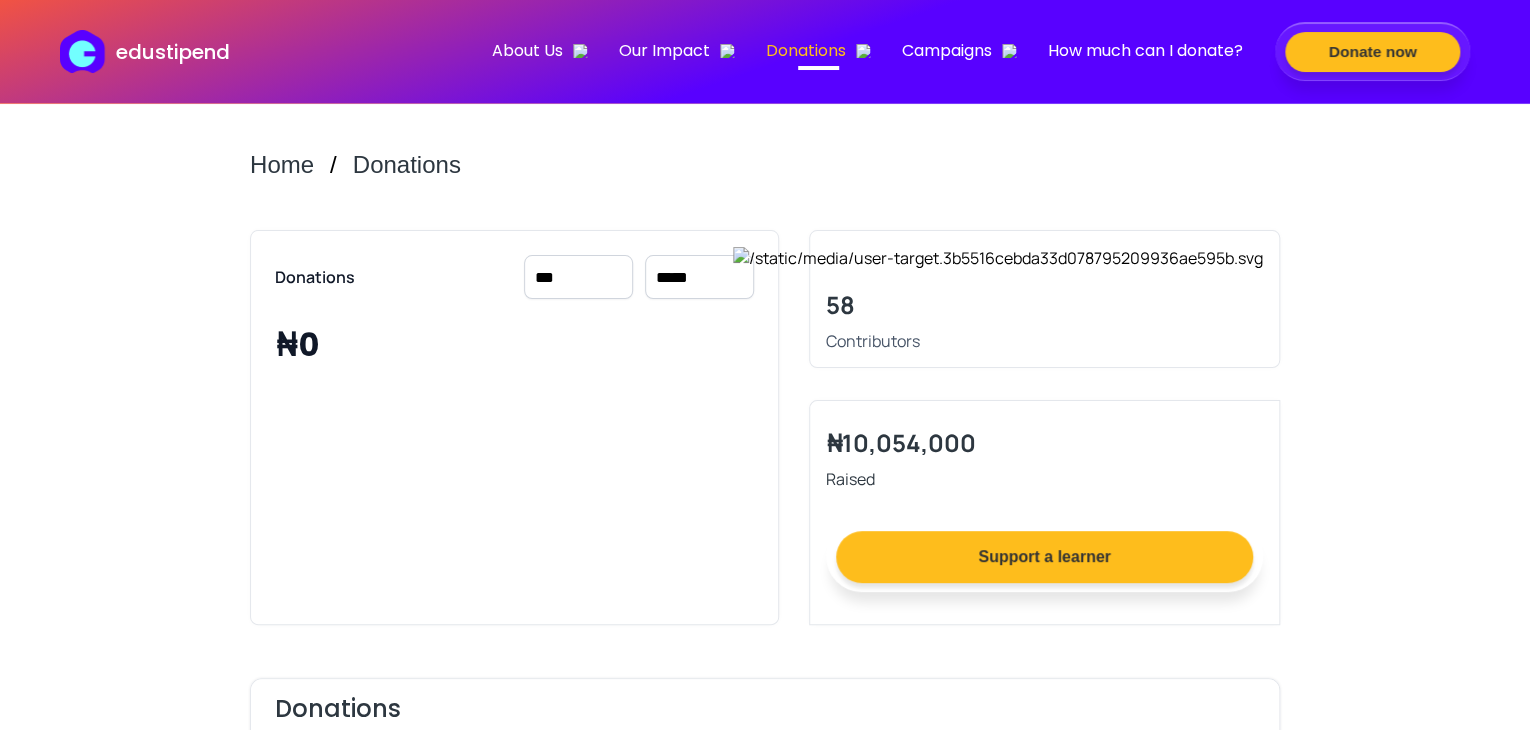 click on "*** *** *** ***" at bounding box center [578, 277] 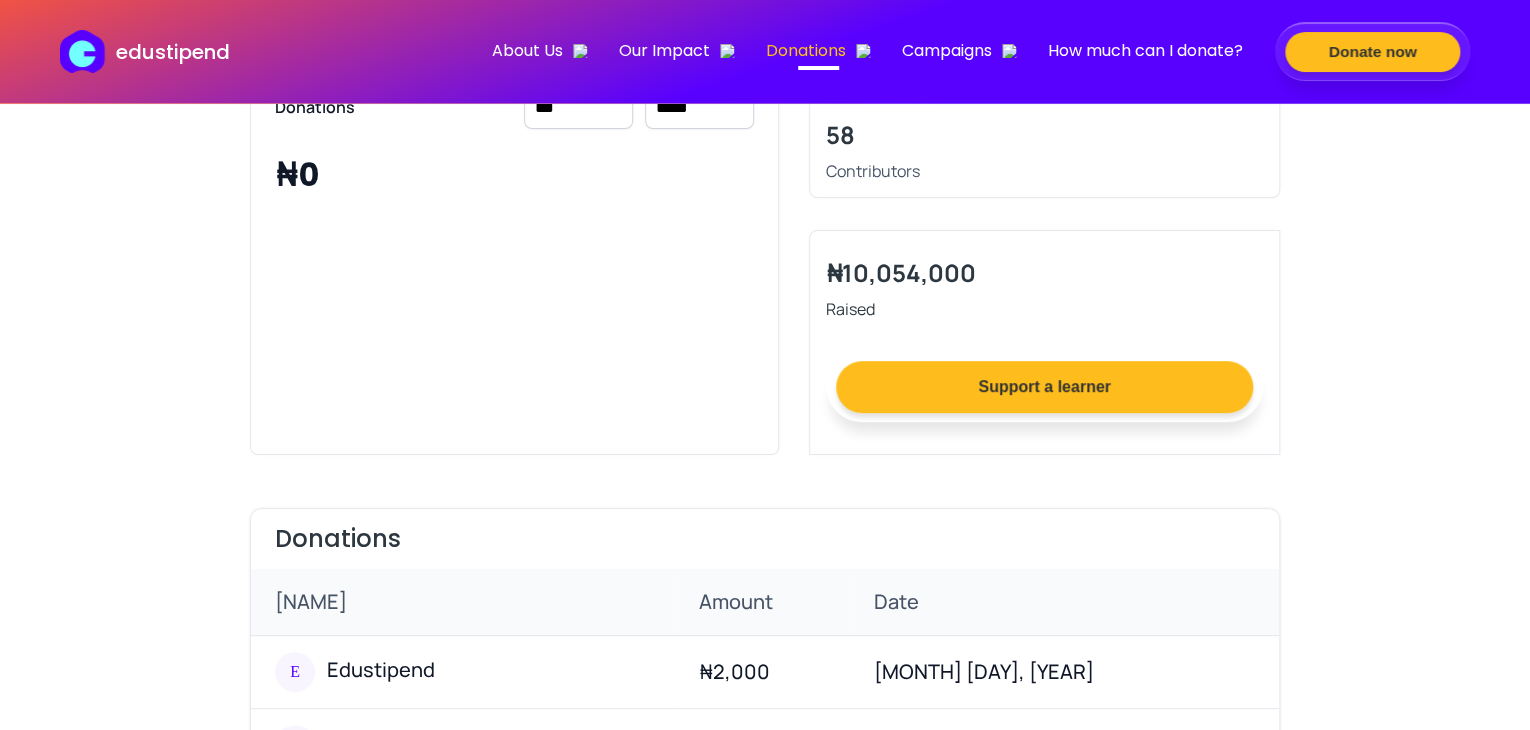scroll, scrollTop: 0, scrollLeft: 0, axis: both 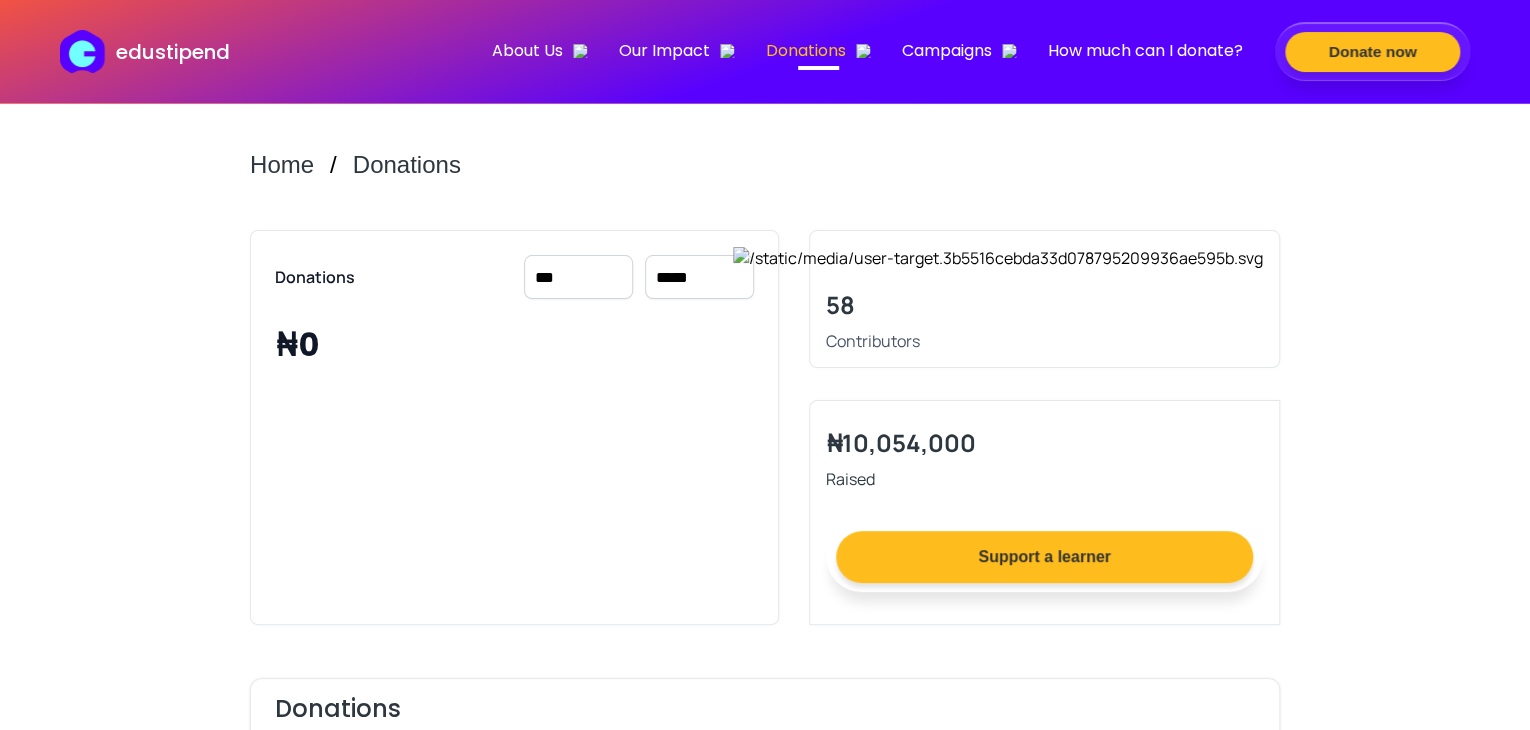drag, startPoint x: 598, startPoint y: 396, endPoint x: 588, endPoint y: 391, distance: 11.18034 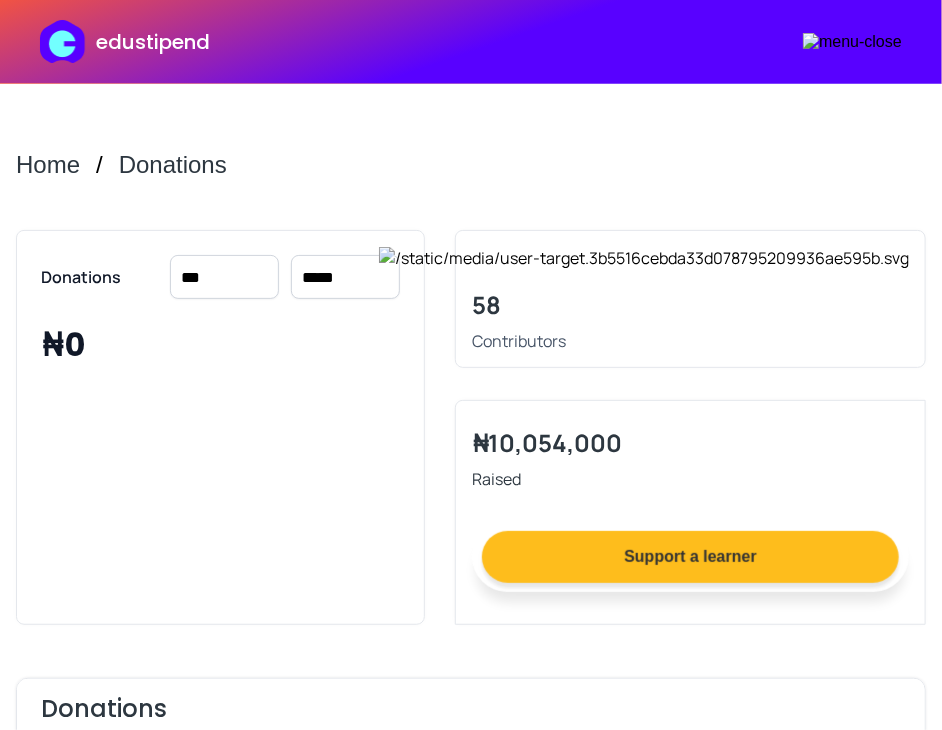 click on "₦0" at bounding box center (220, 345) 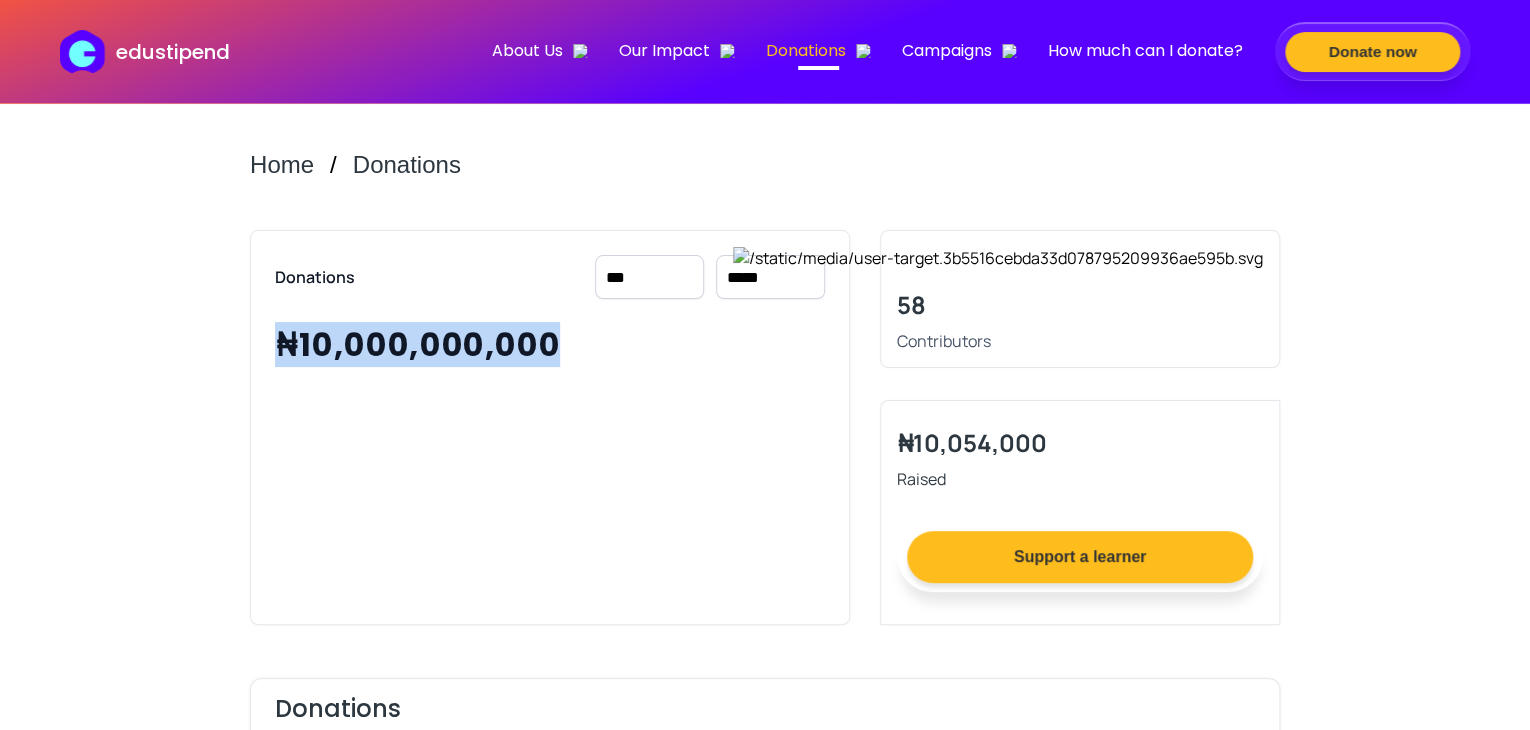 click on "₦10,000,000,000" at bounding box center [550, 345] 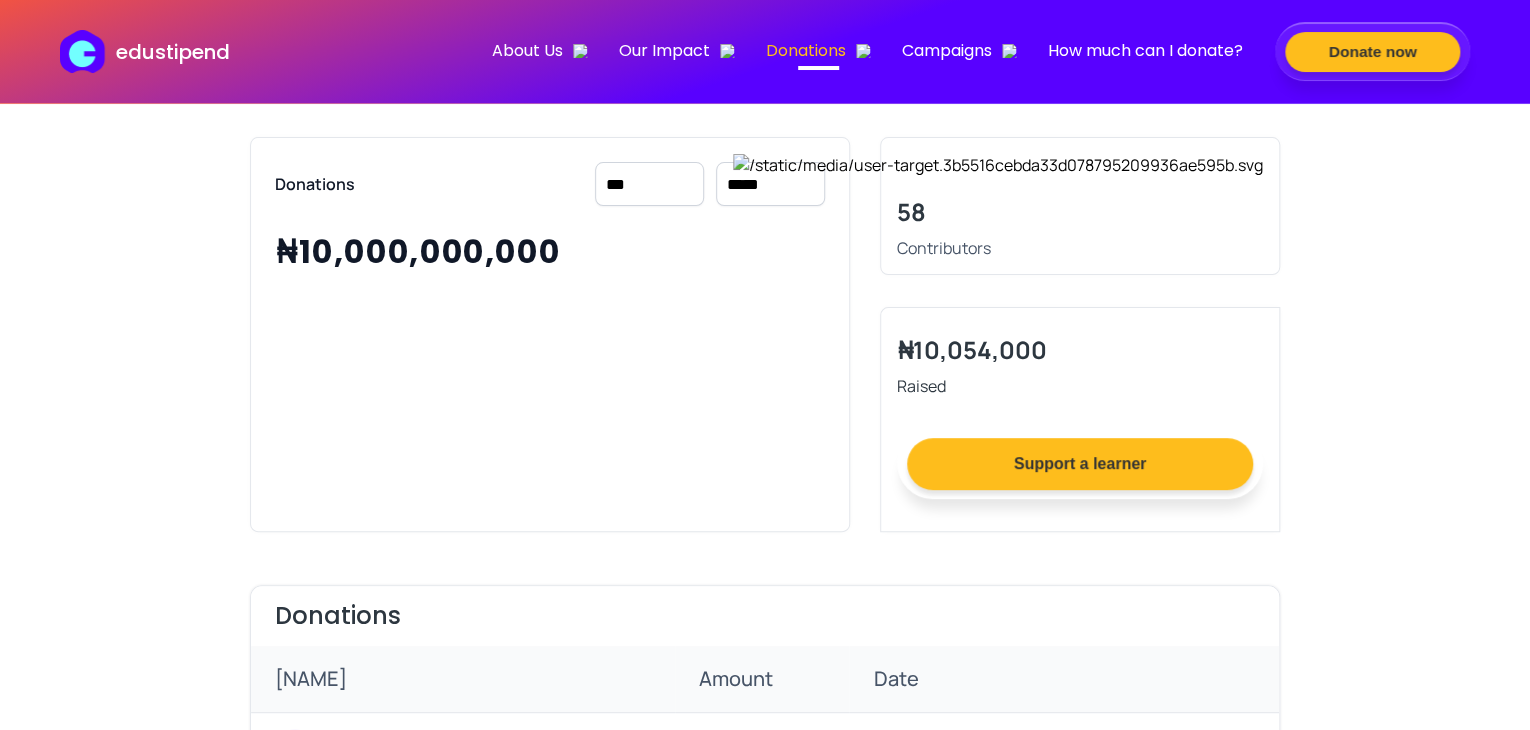 scroll, scrollTop: 0, scrollLeft: 0, axis: both 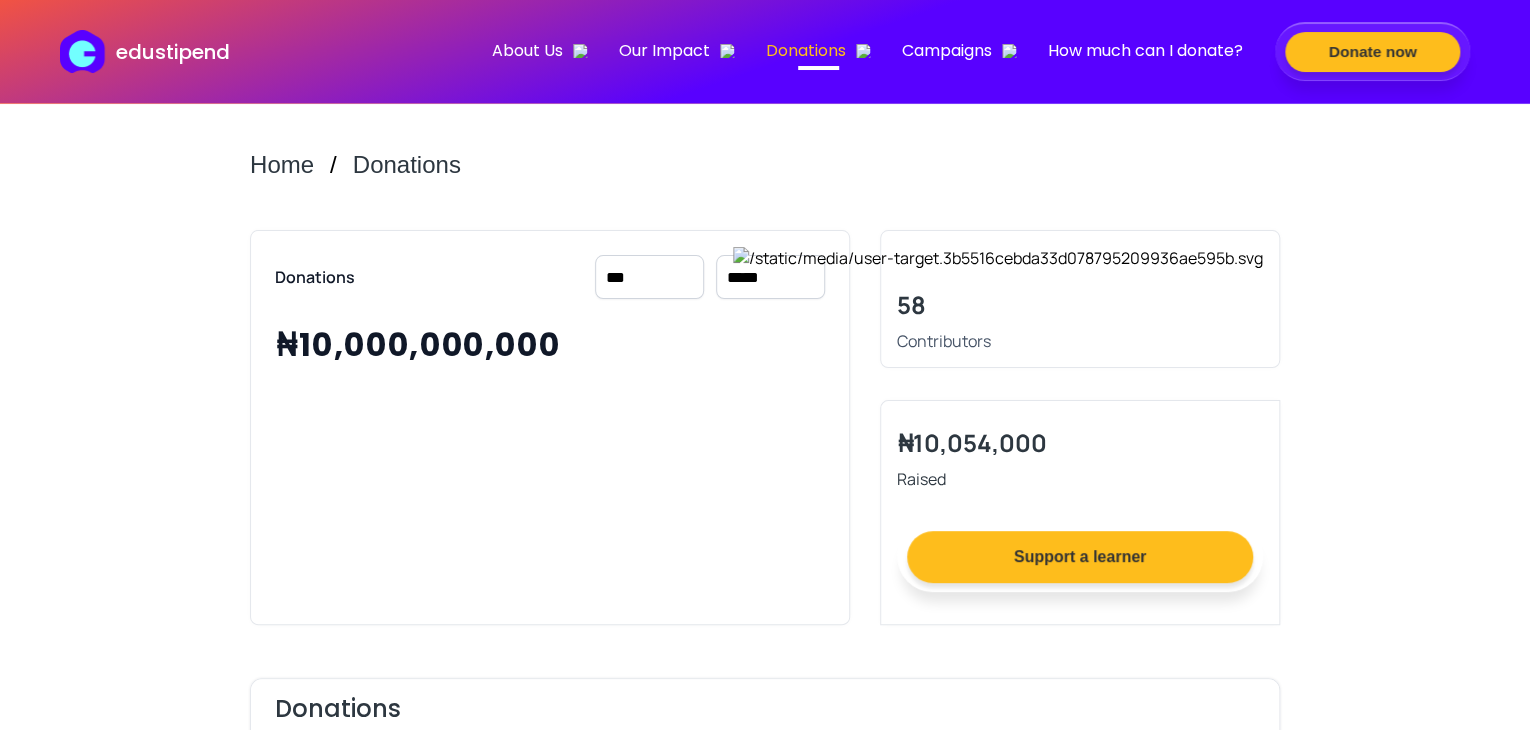 click on "*** *** *** ***" at bounding box center [649, 277] 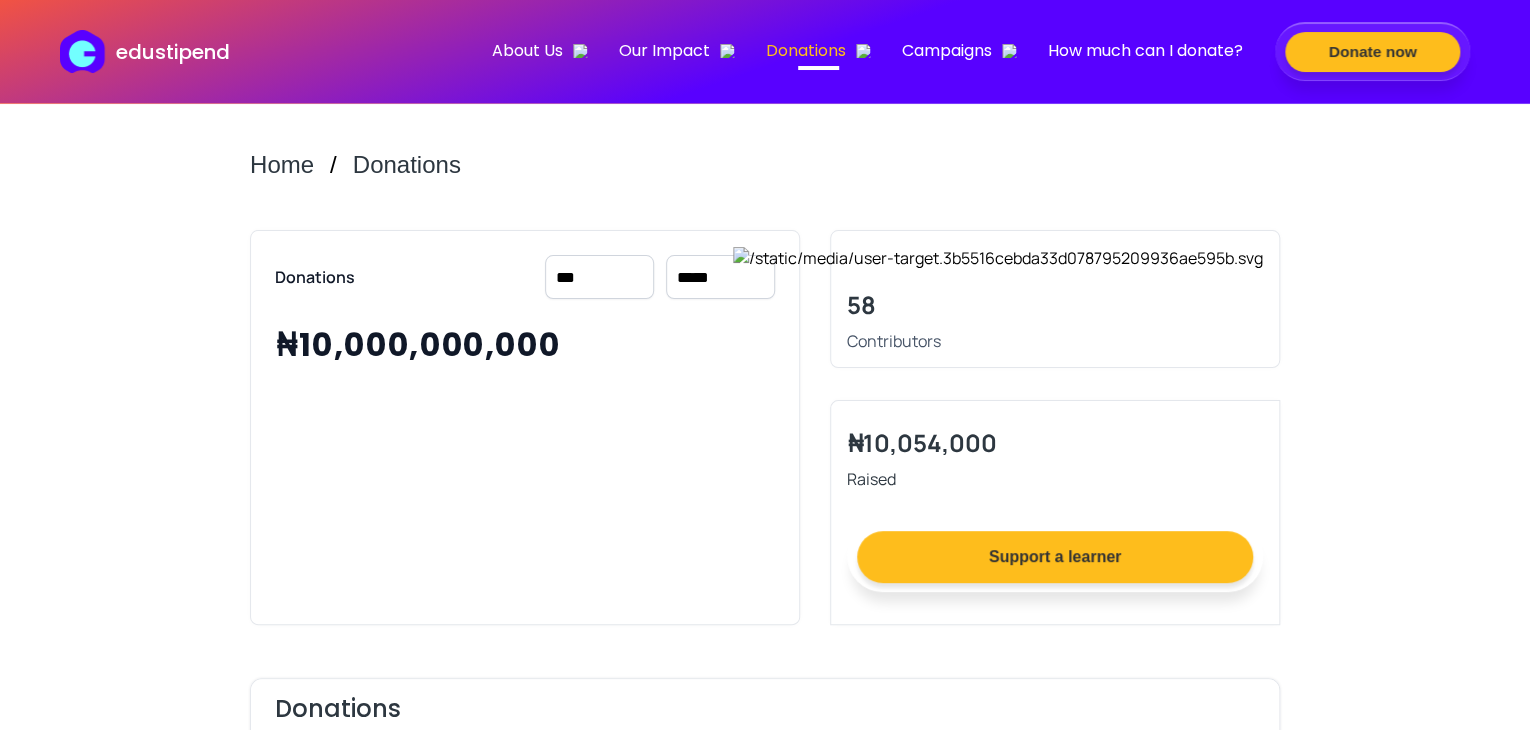 click on "*** *** *** ***" at bounding box center (599, 277) 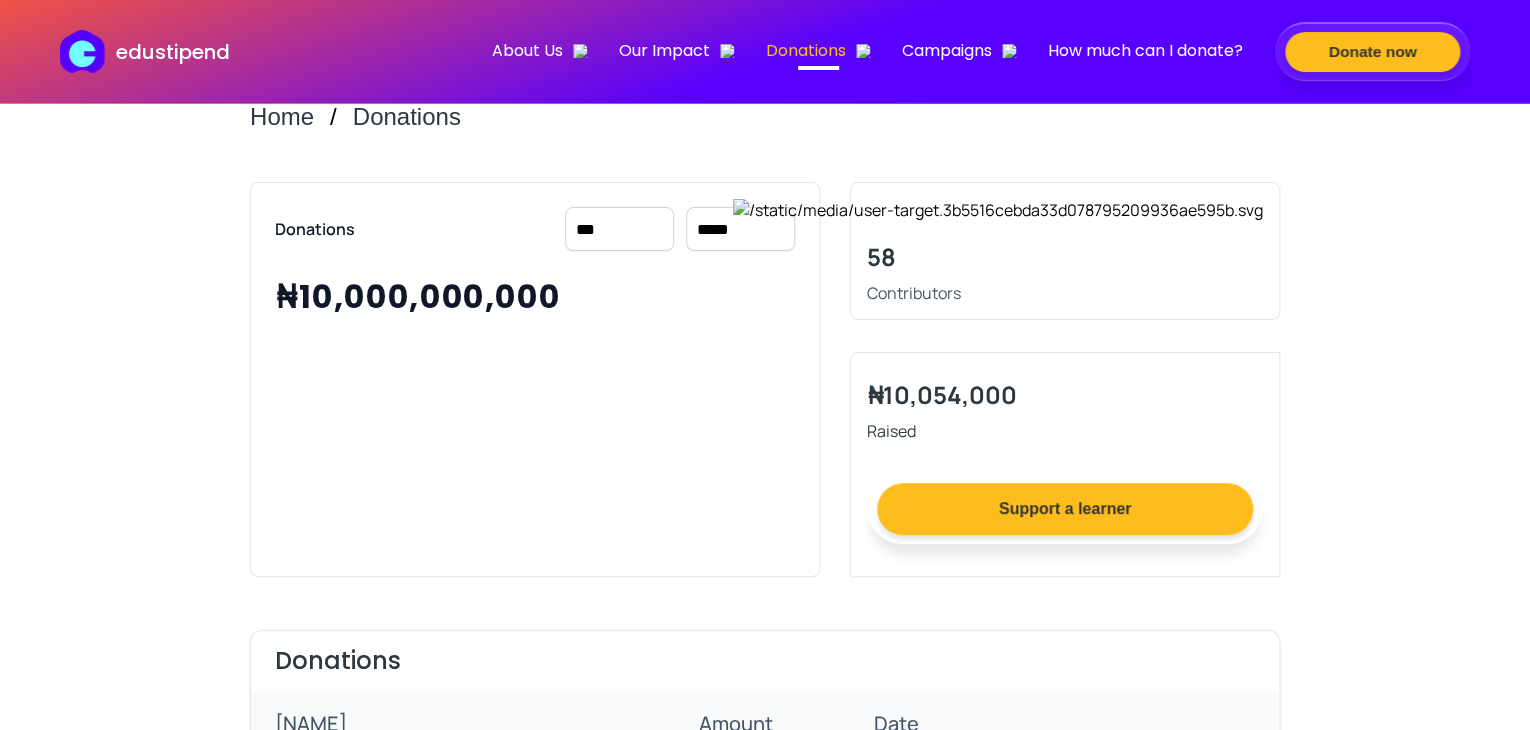 scroll, scrollTop: 0, scrollLeft: 0, axis: both 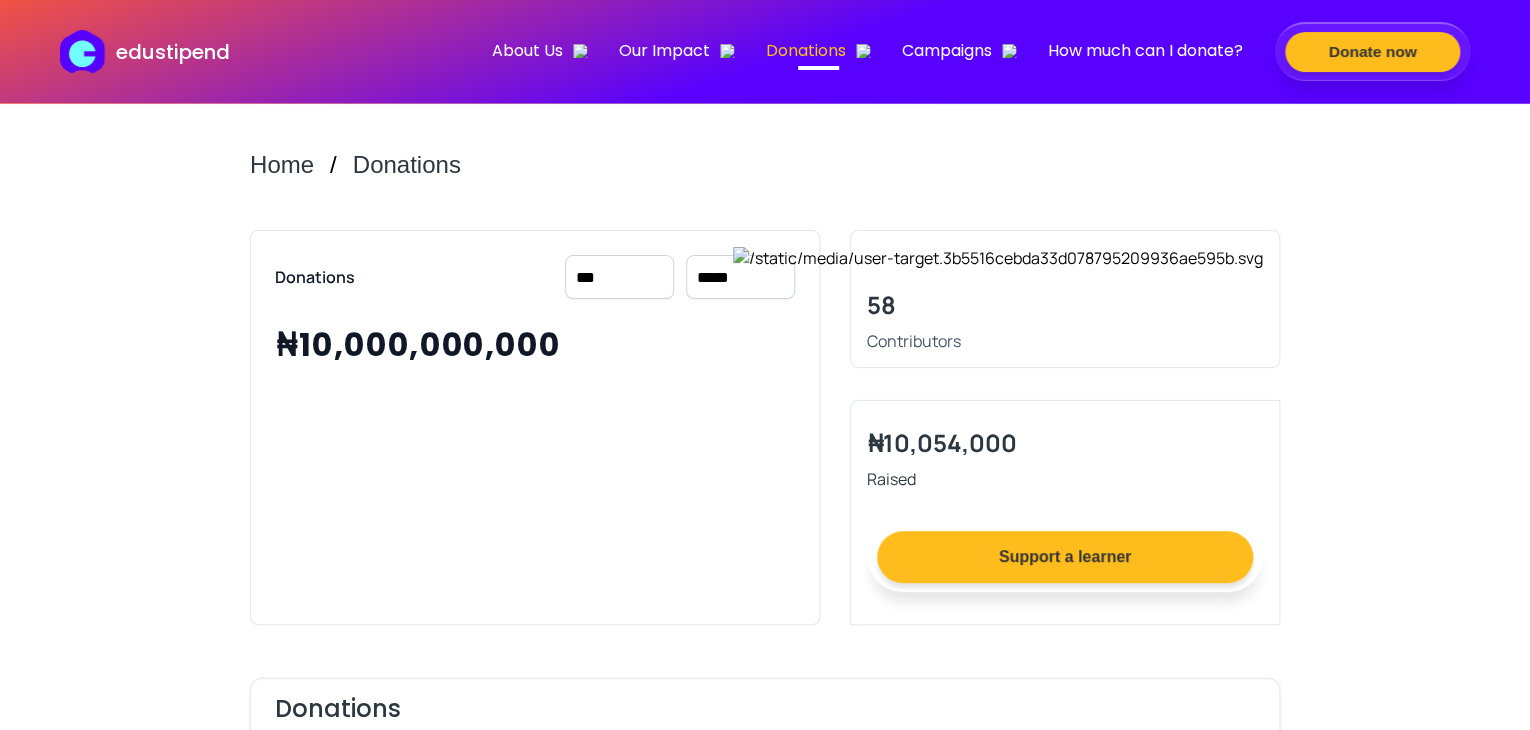 click on "*** *** *** ***" at bounding box center (619, 277) 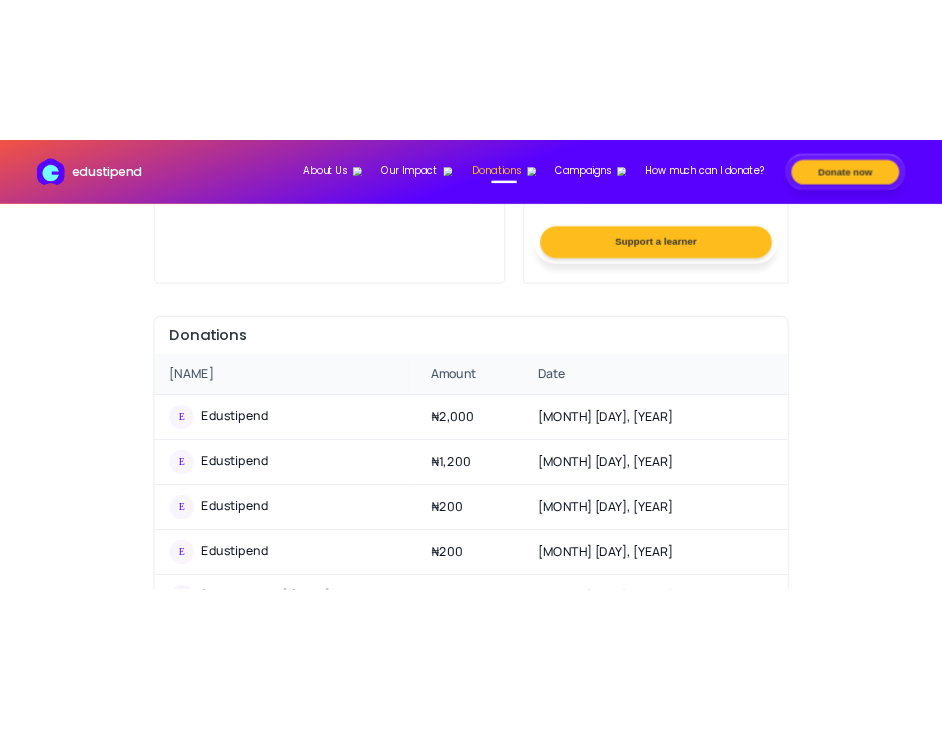 scroll, scrollTop: 0, scrollLeft: 0, axis: both 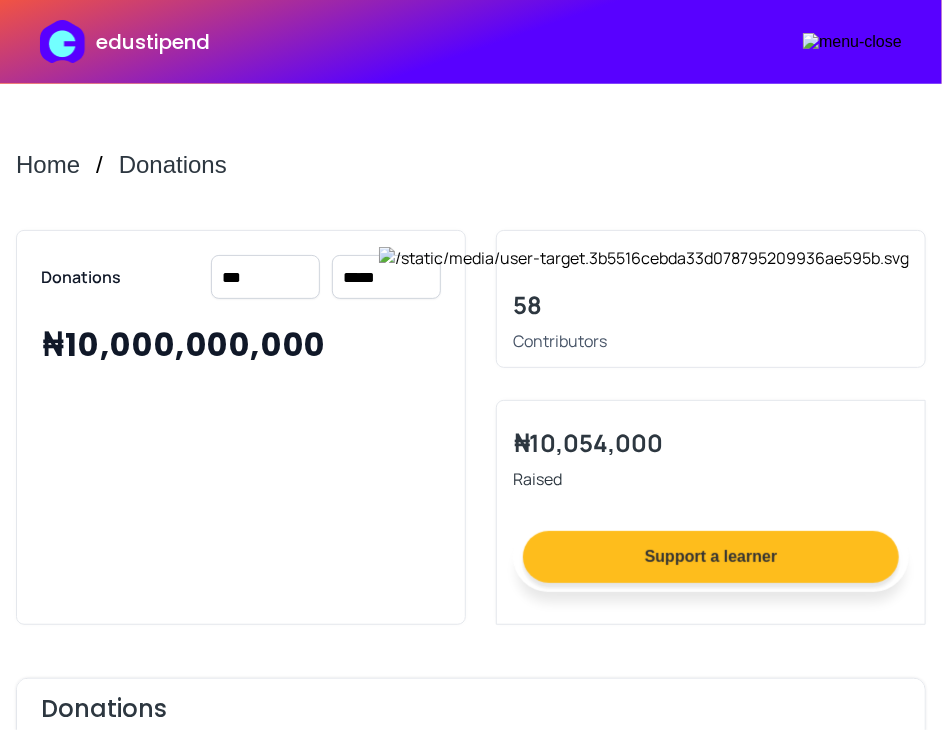 click on "**********" at bounding box center (386, 277) 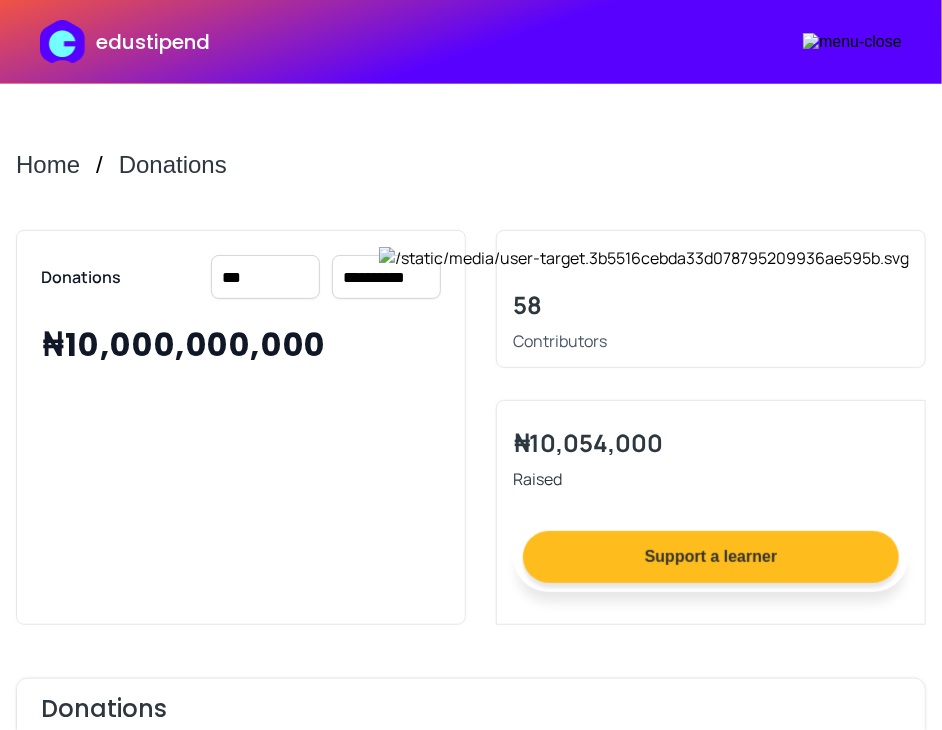 click on "**********" at bounding box center (386, 277) 